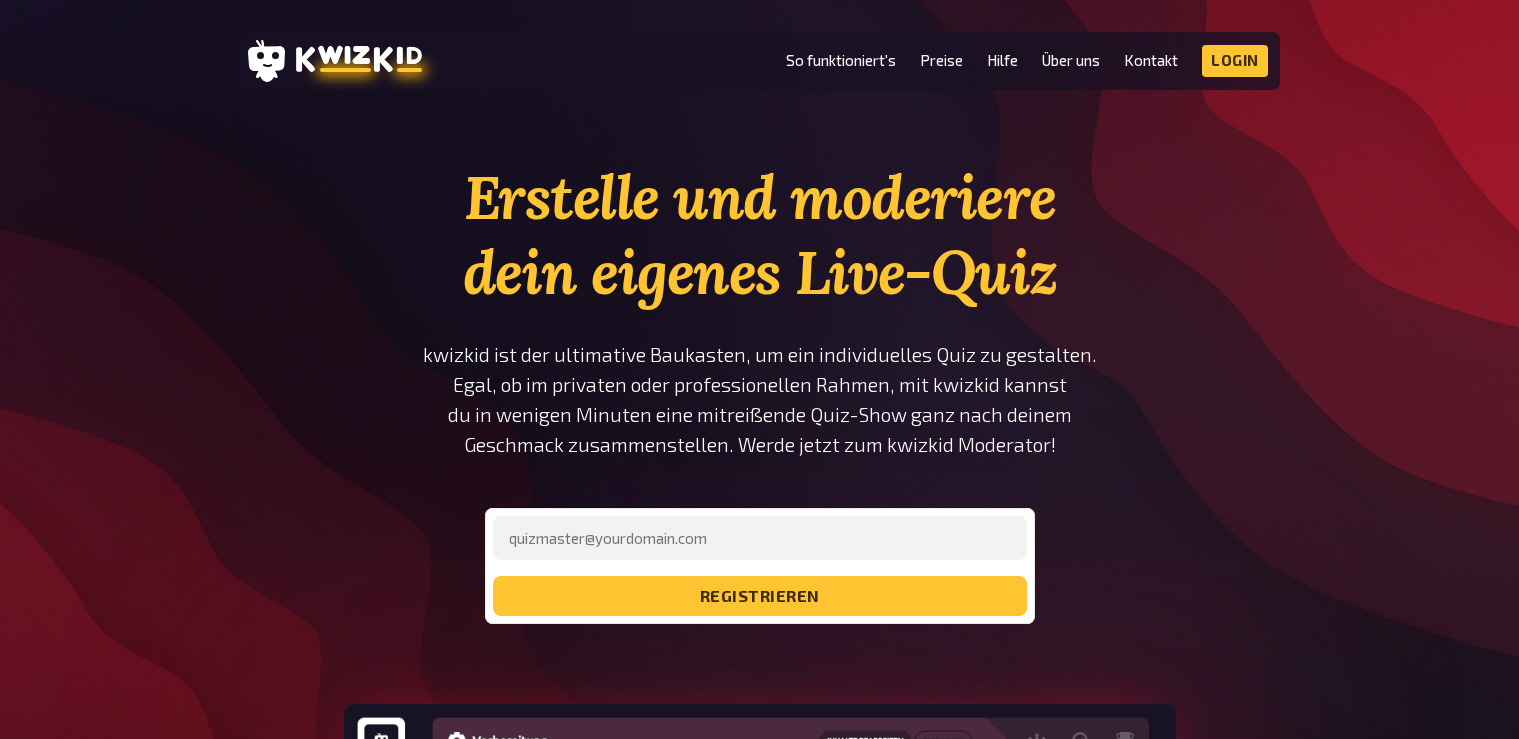 scroll, scrollTop: 0, scrollLeft: 0, axis: both 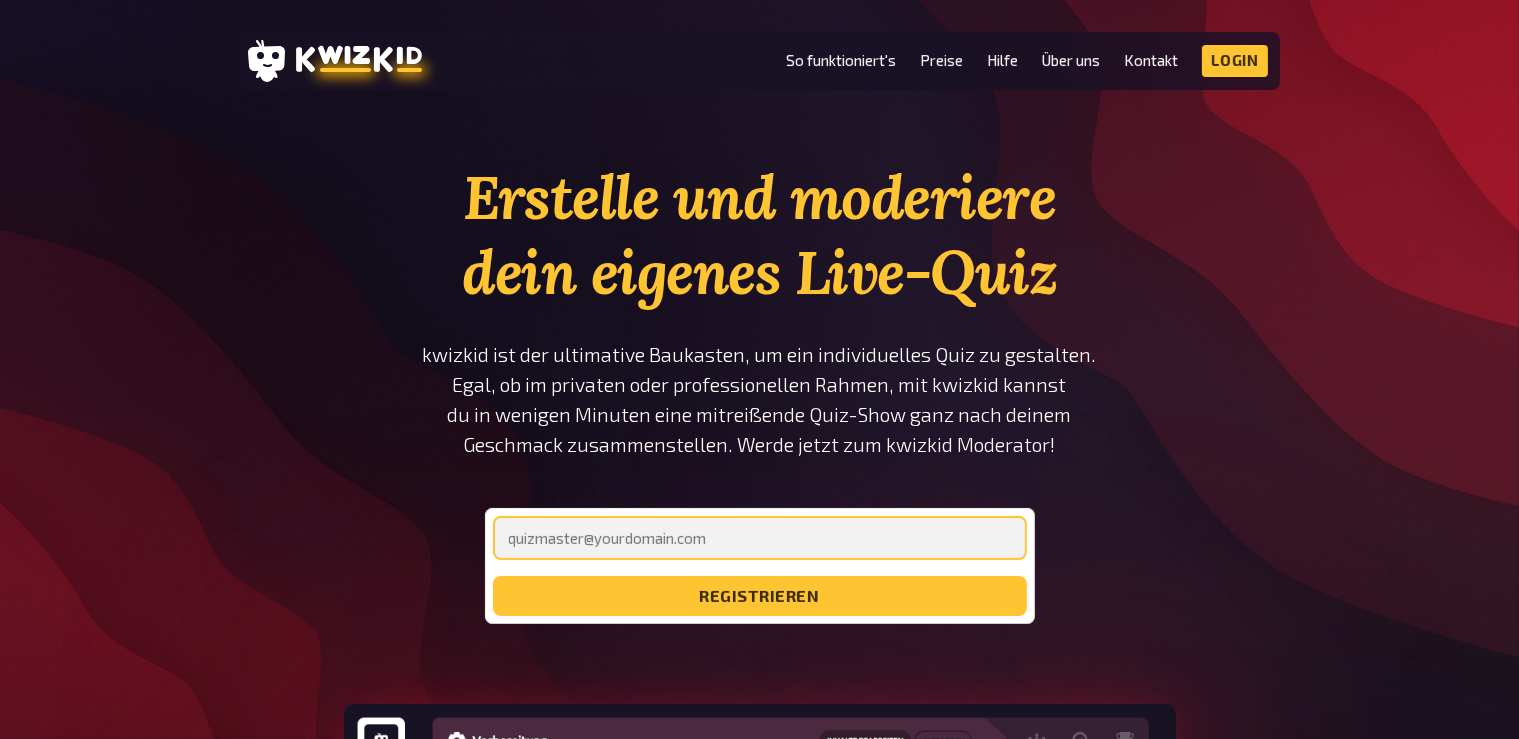 click at bounding box center [760, 538] 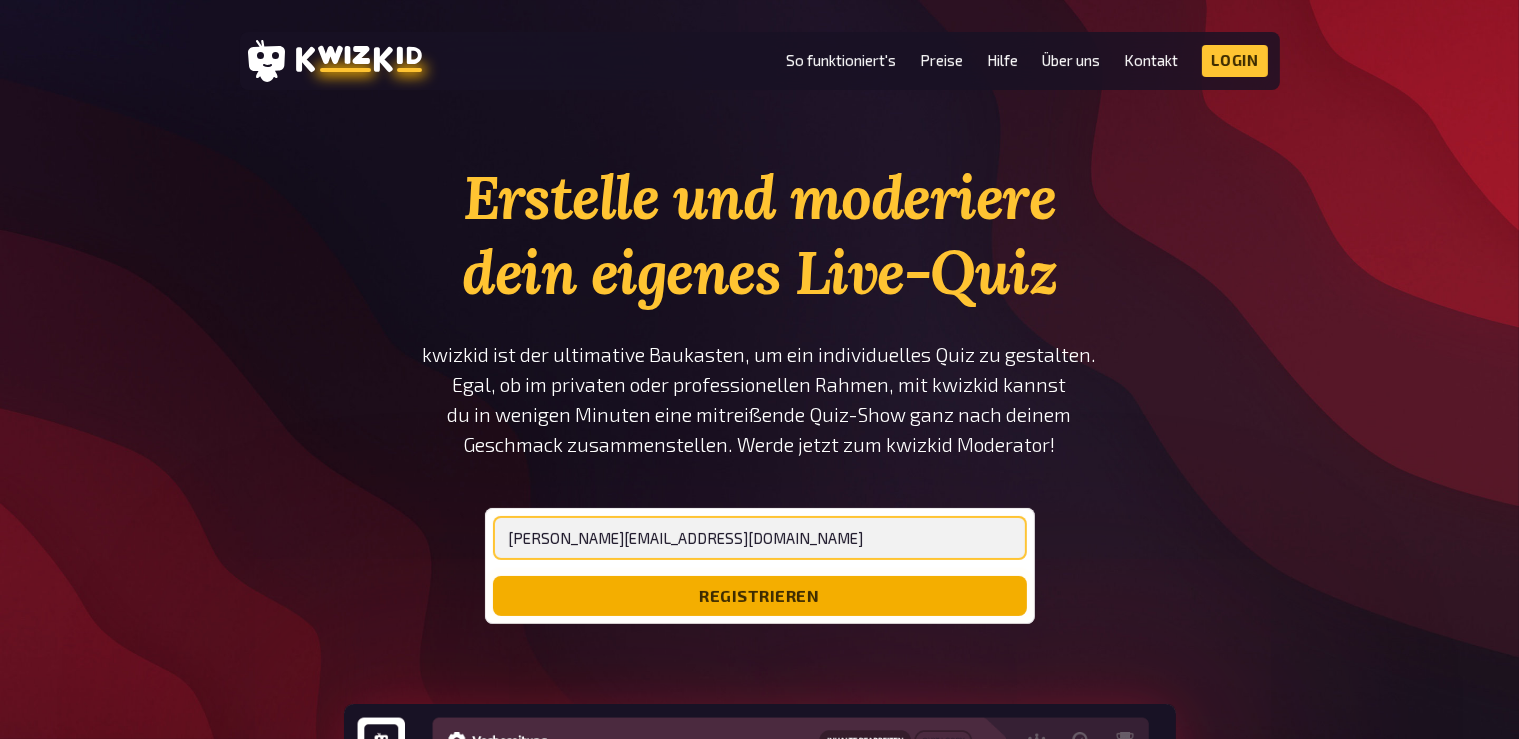 type on "[PERSON_NAME][EMAIL_ADDRESS][DOMAIN_NAME]" 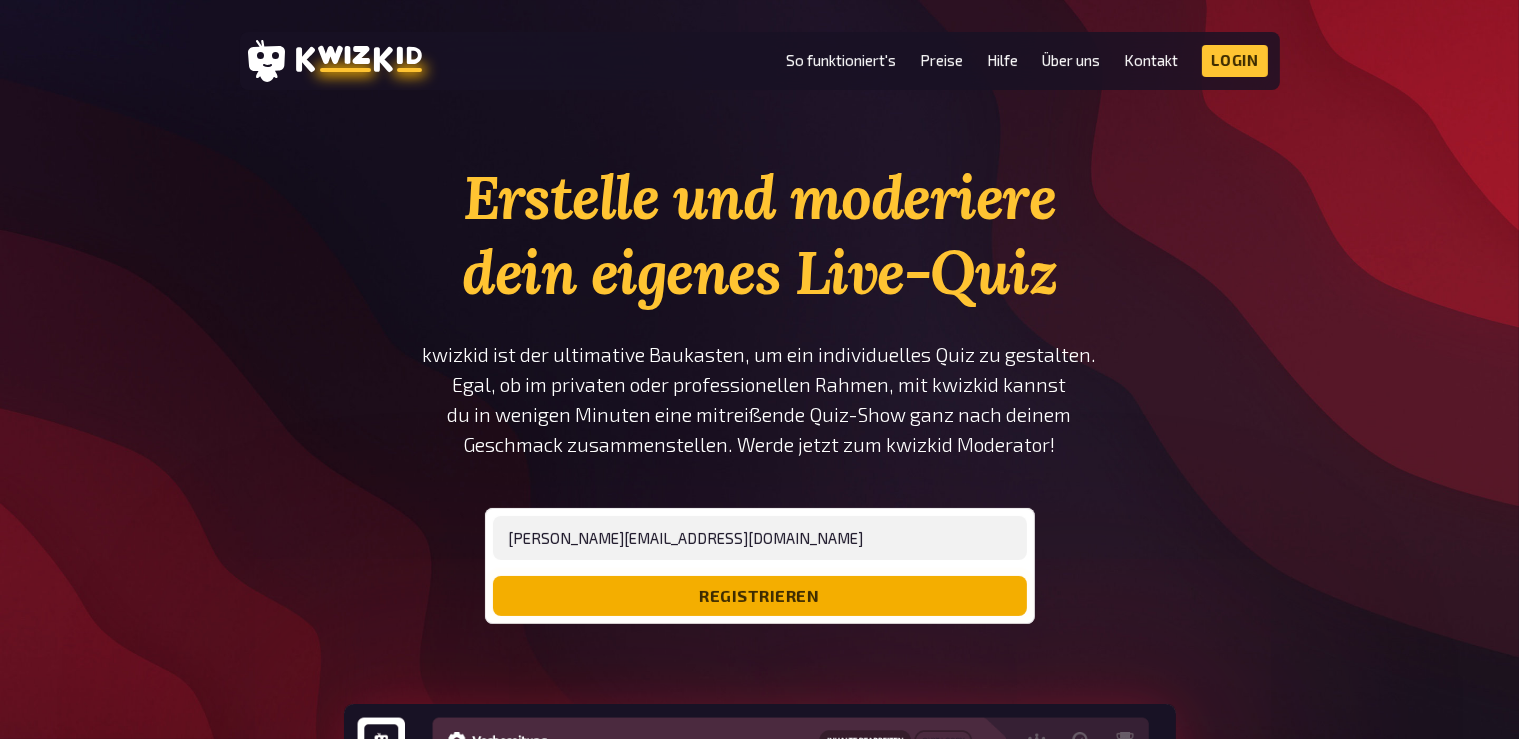 click on "registrieren" at bounding box center [760, 596] 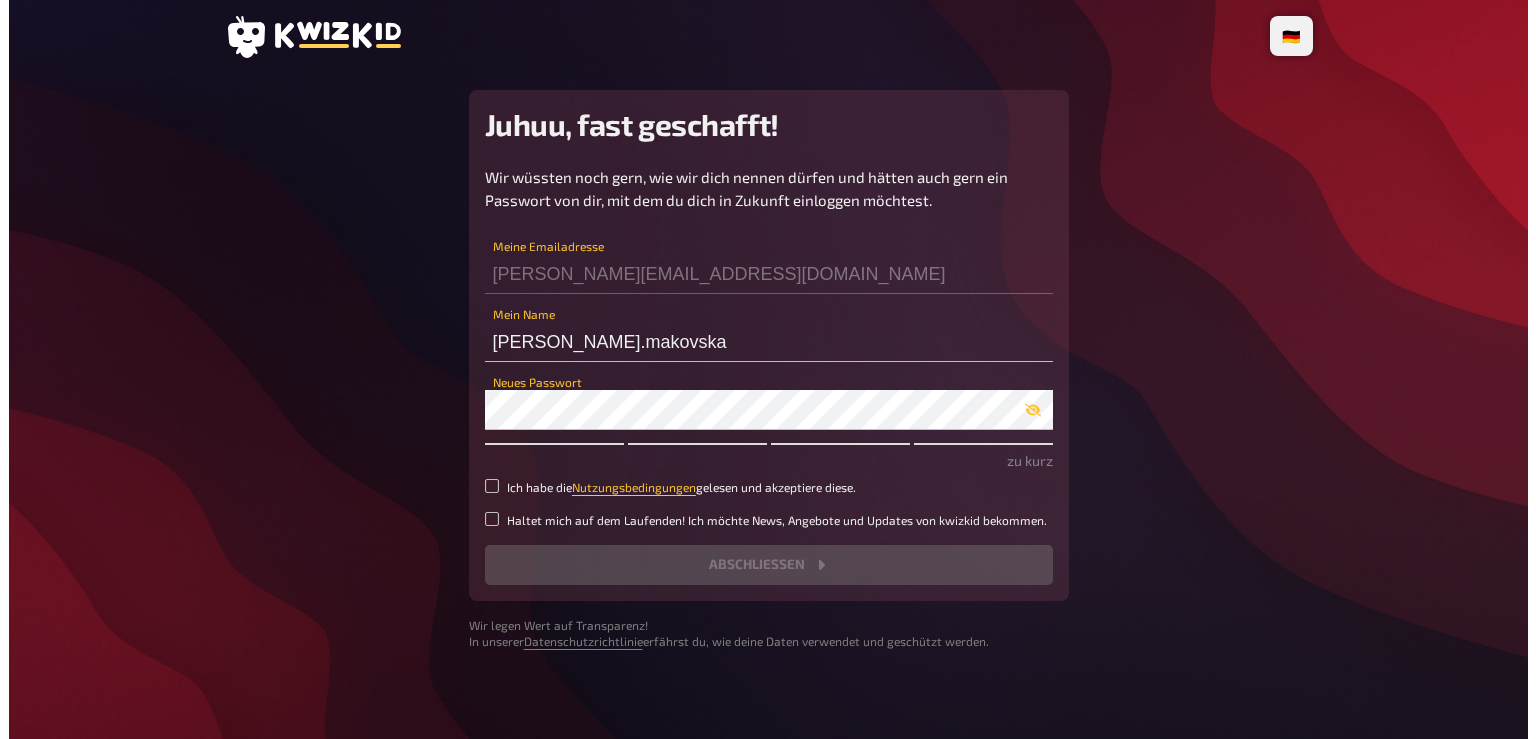 scroll, scrollTop: 0, scrollLeft: 0, axis: both 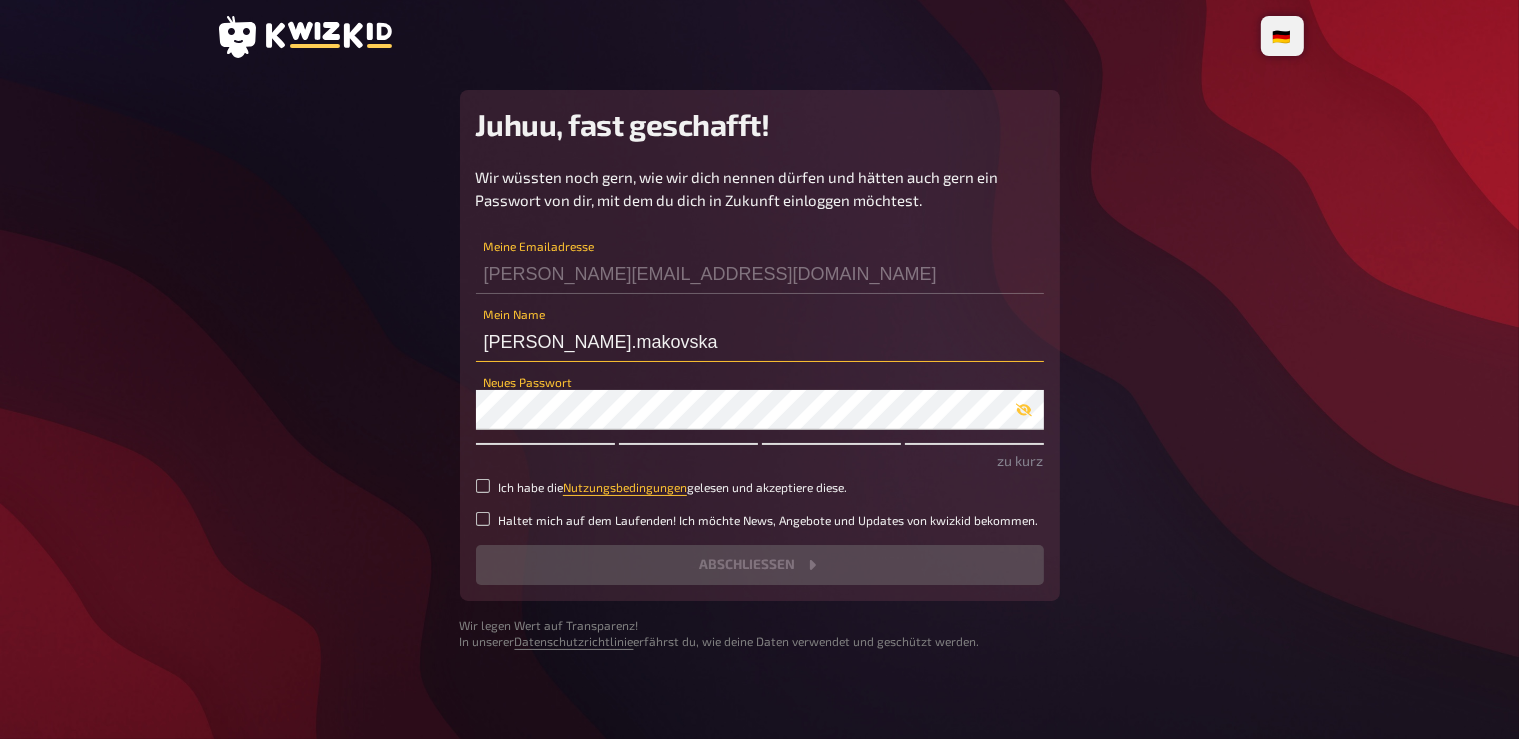 click on "[PERSON_NAME].makovska" at bounding box center (760, 342) 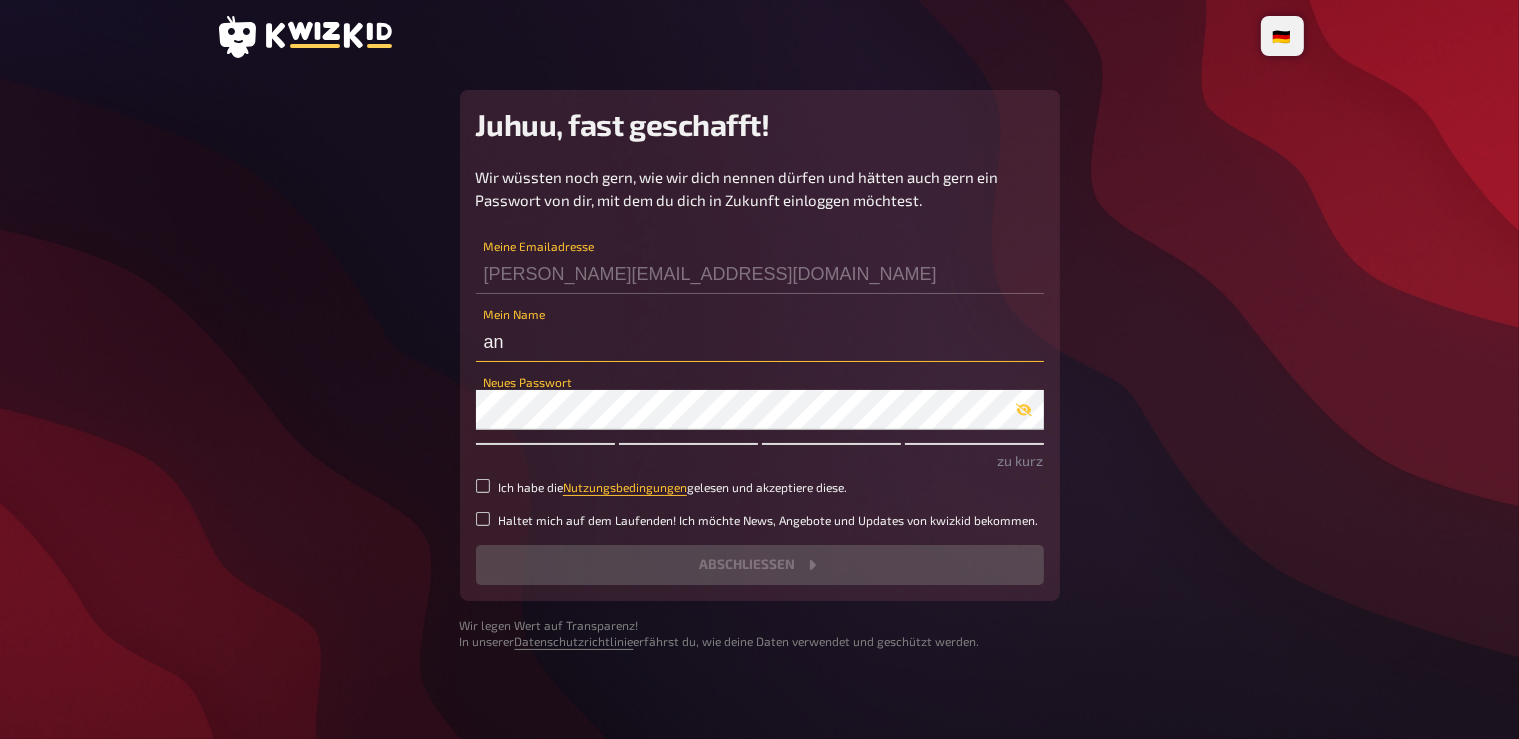 type on "a" 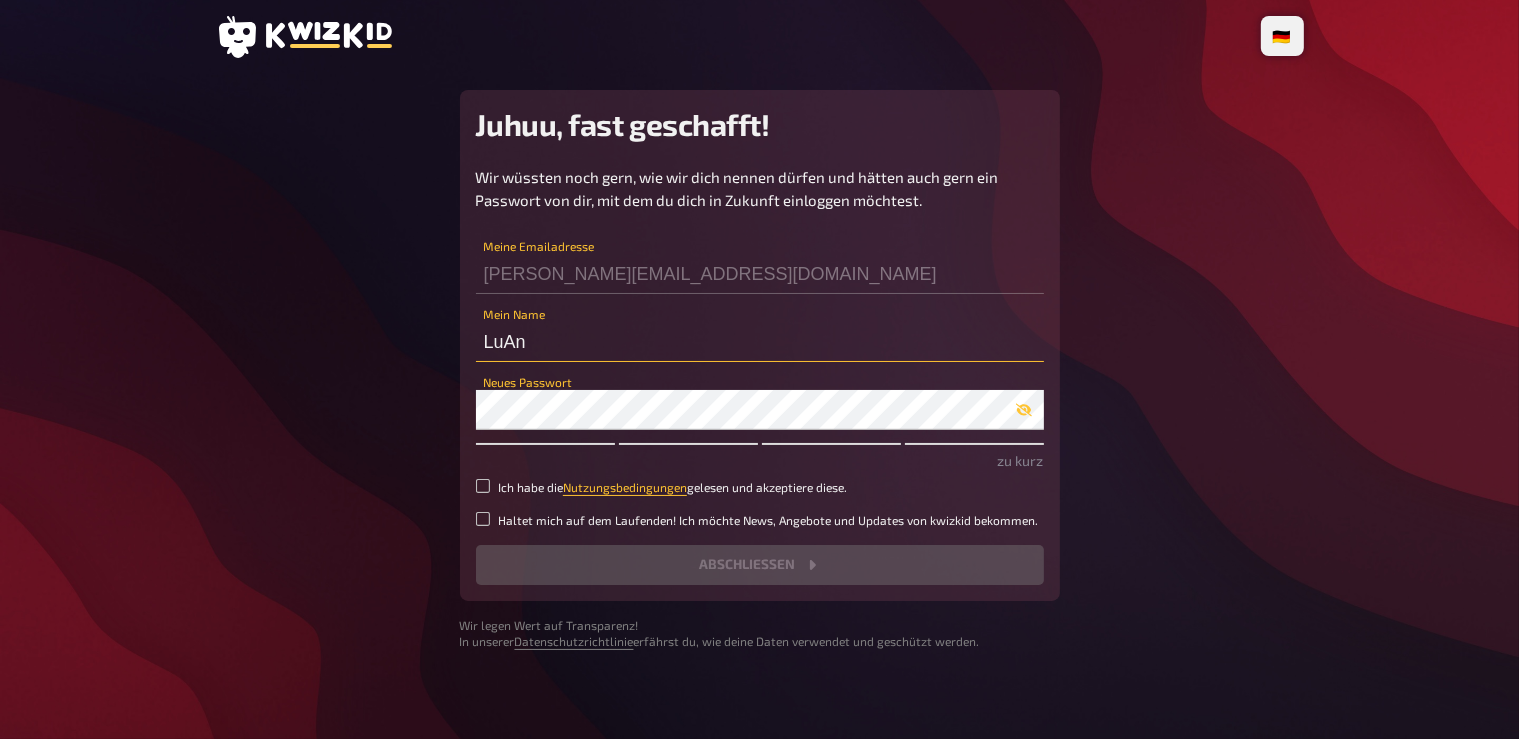 type on "LuAn" 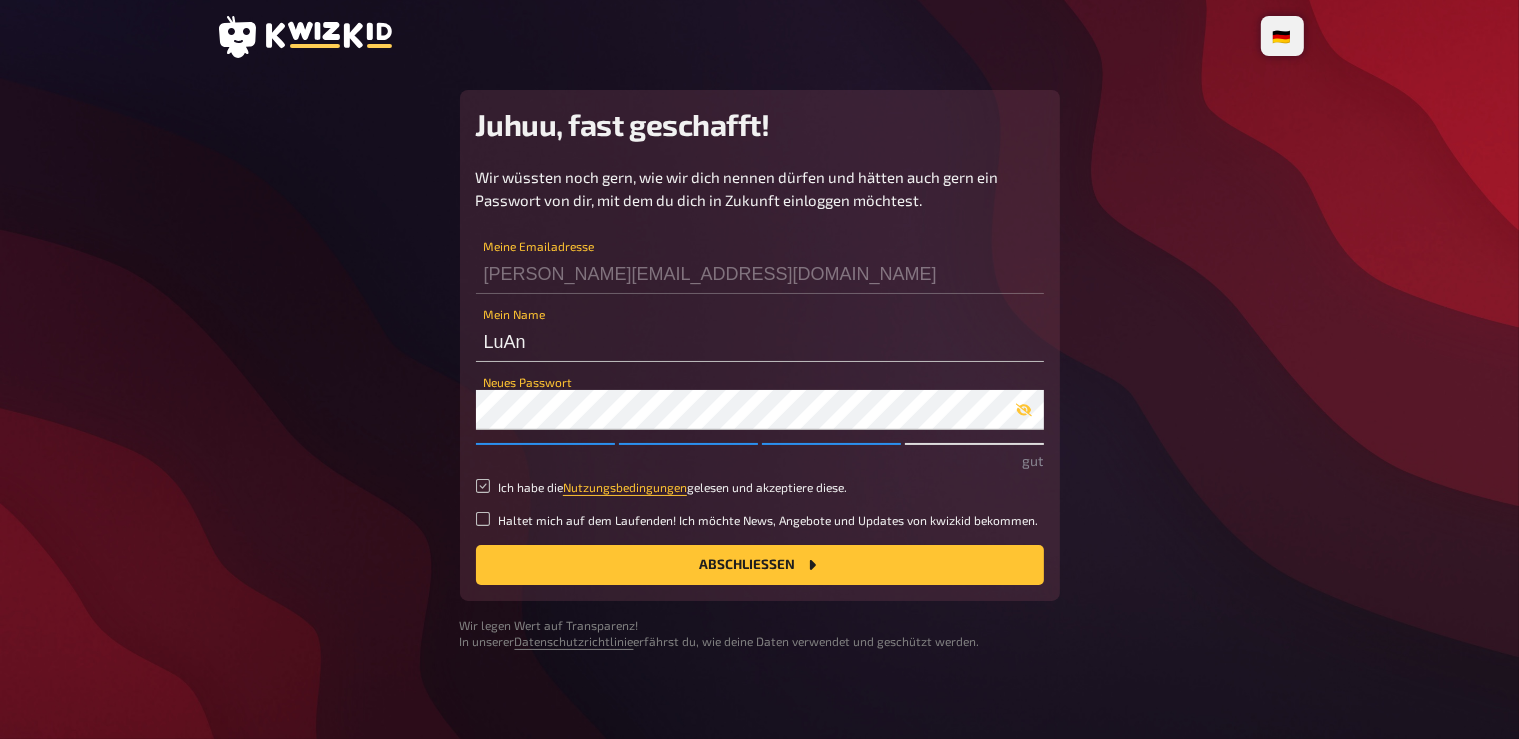 click on "Ich habe die  Nutzungsbedingungen  gelesen und akzeptiere diese." at bounding box center (483, 486) 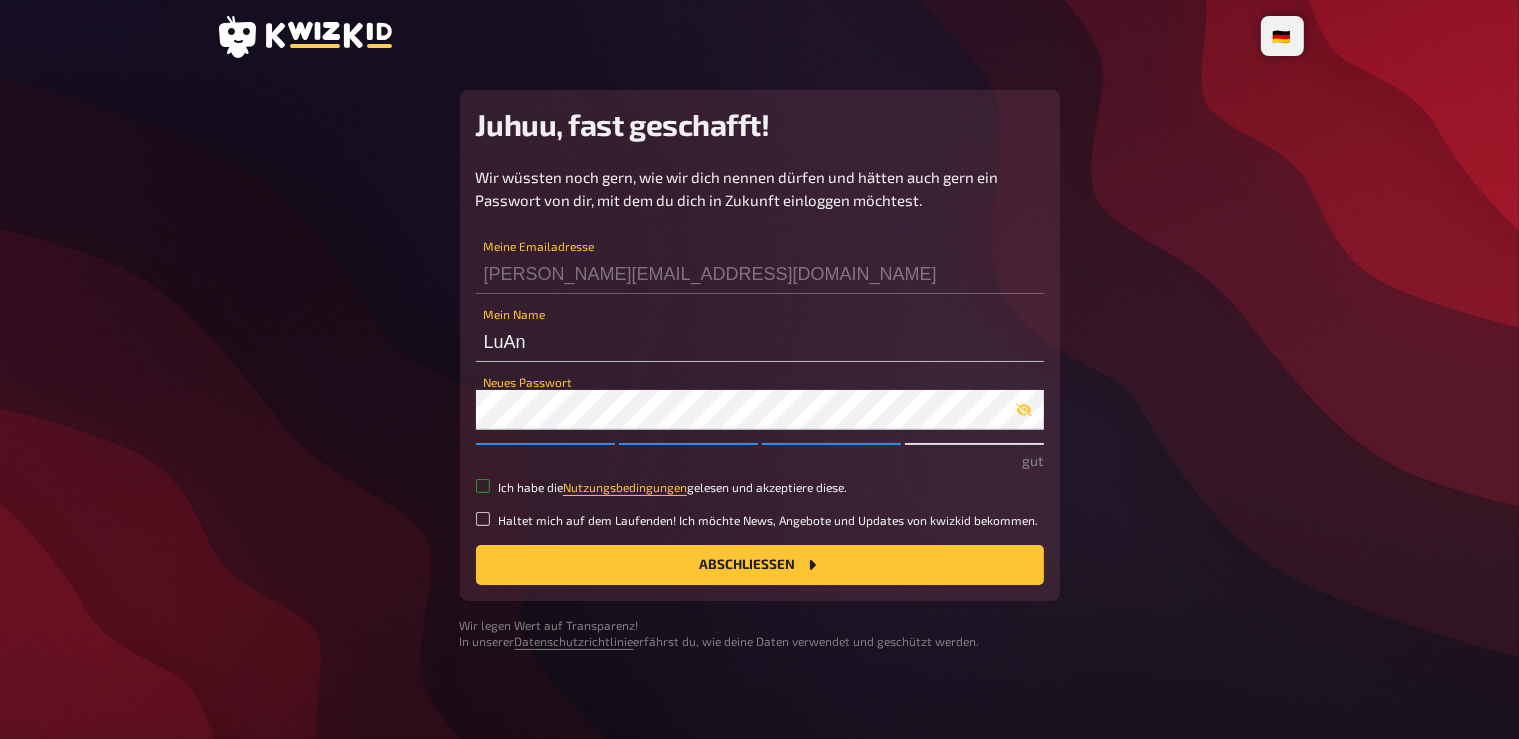 checkbox on "true" 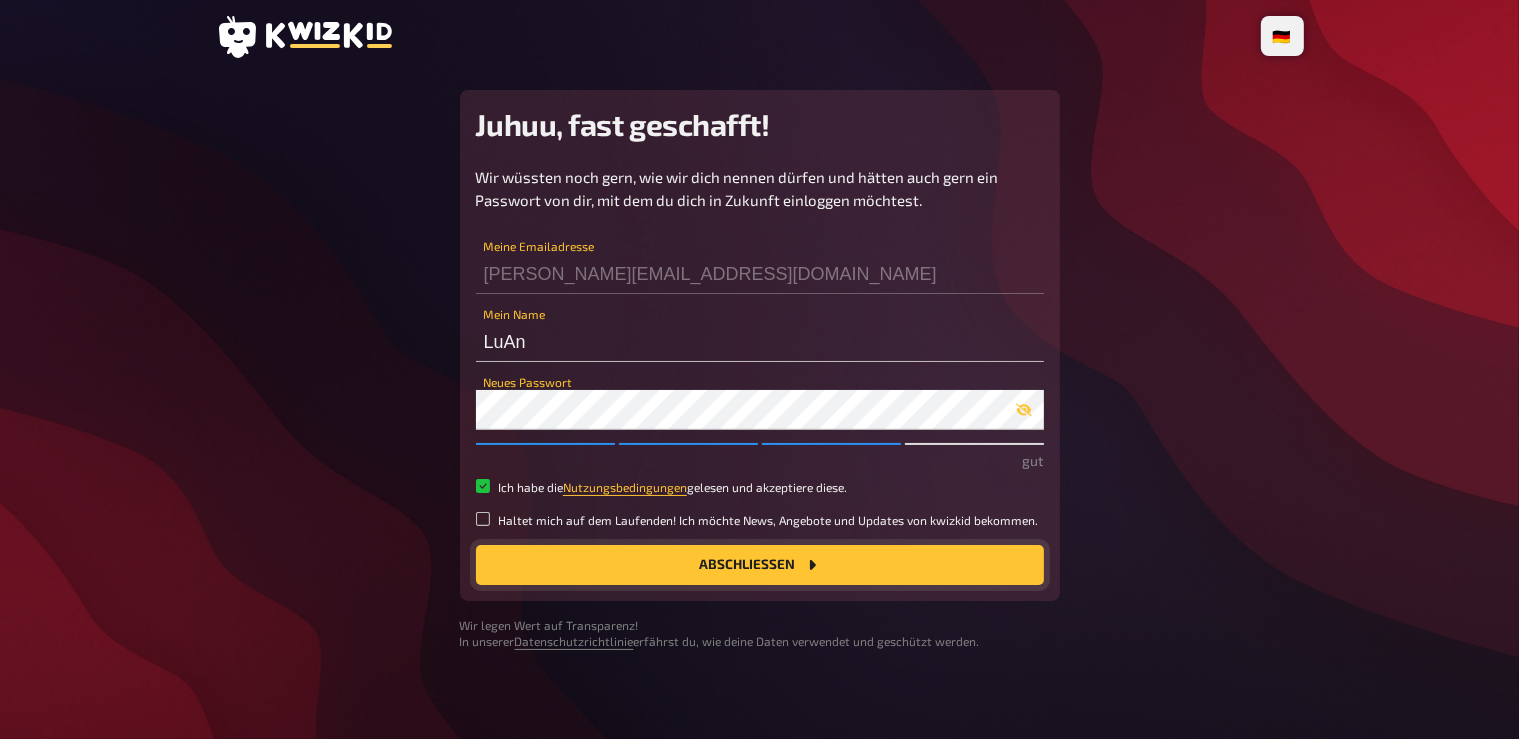 click on "Abschließen" at bounding box center (760, 565) 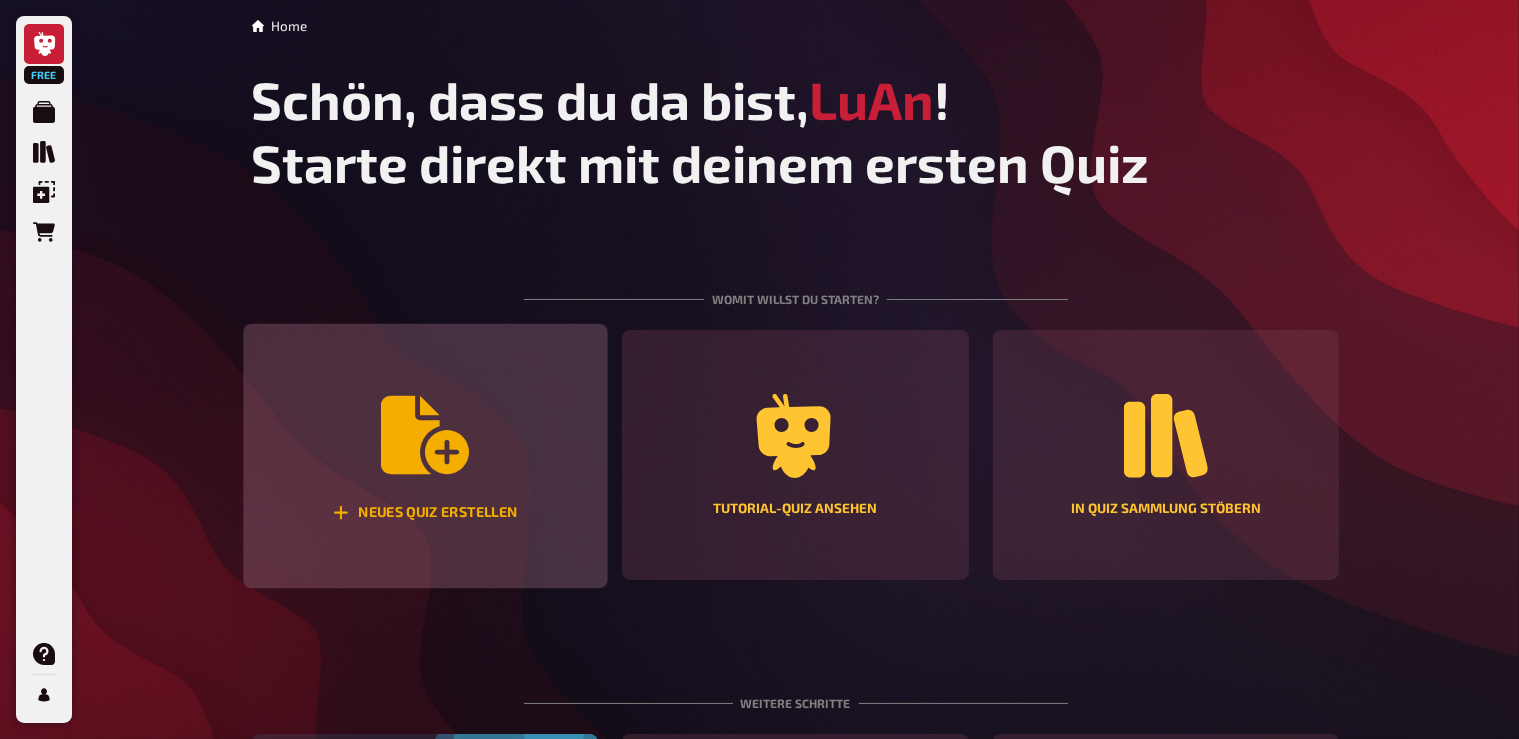 click 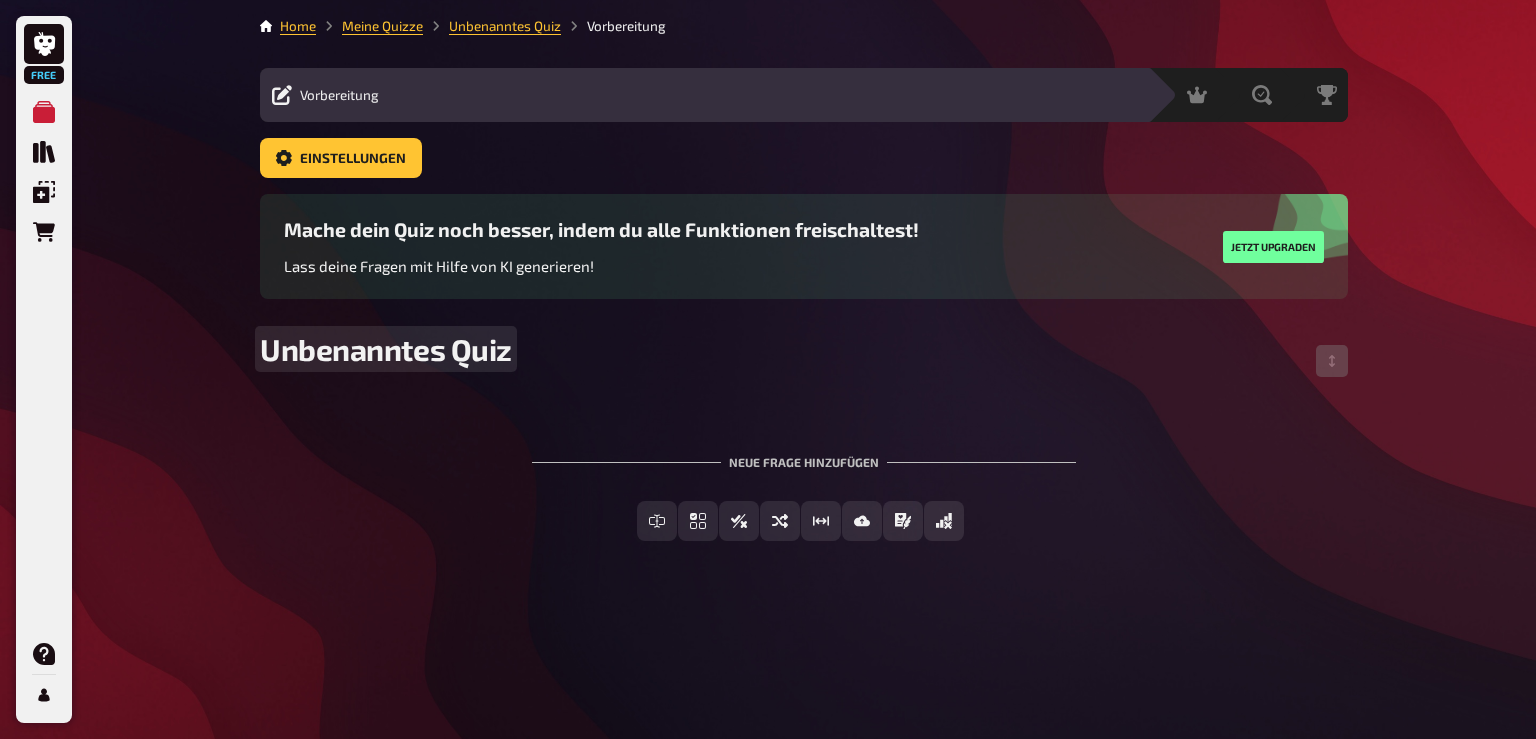 click on "Unbenanntes Quiz" at bounding box center (386, 349) 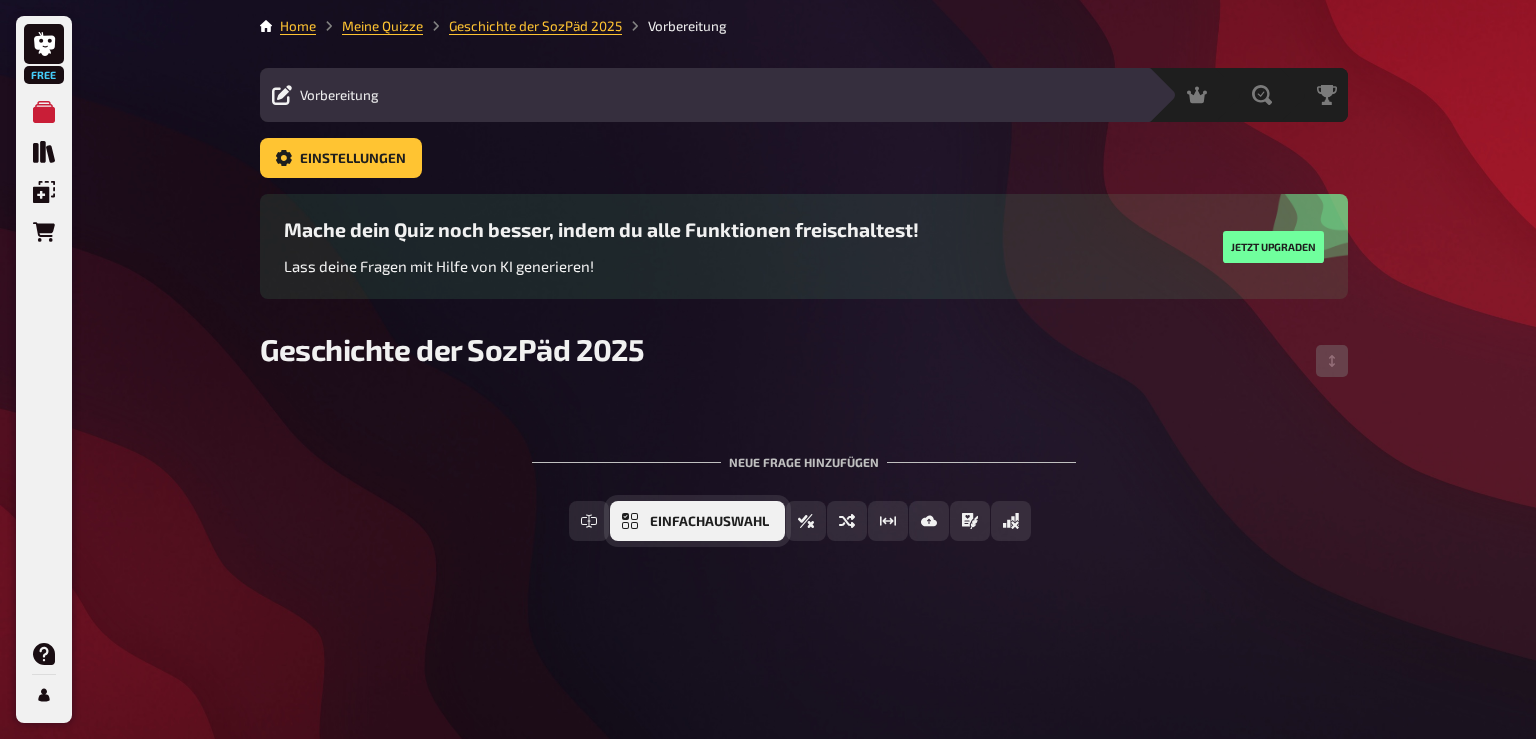 click on "Einfachauswahl" at bounding box center [697, 521] 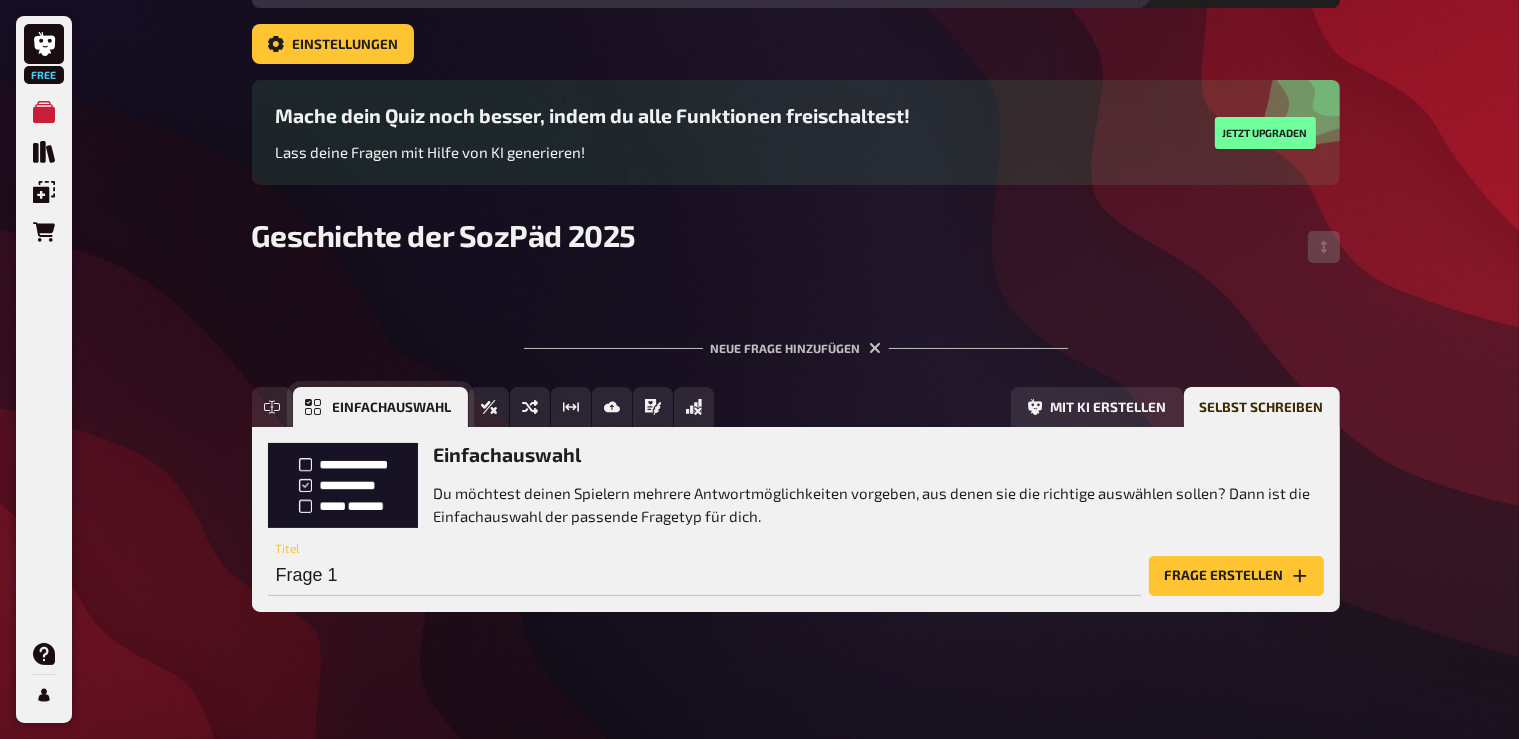 scroll, scrollTop: 115, scrollLeft: 0, axis: vertical 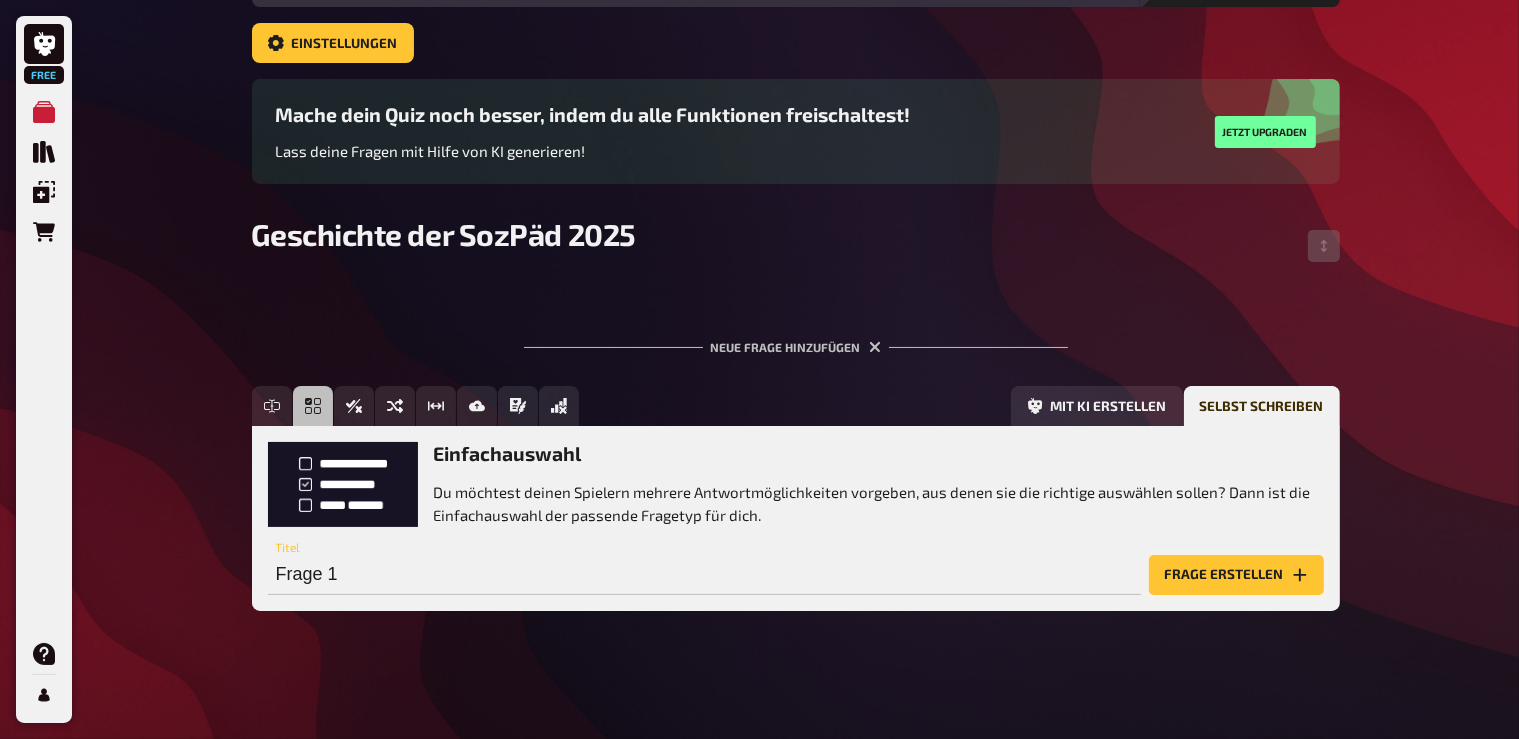 click on "Frage erstellen" at bounding box center (1236, 575) 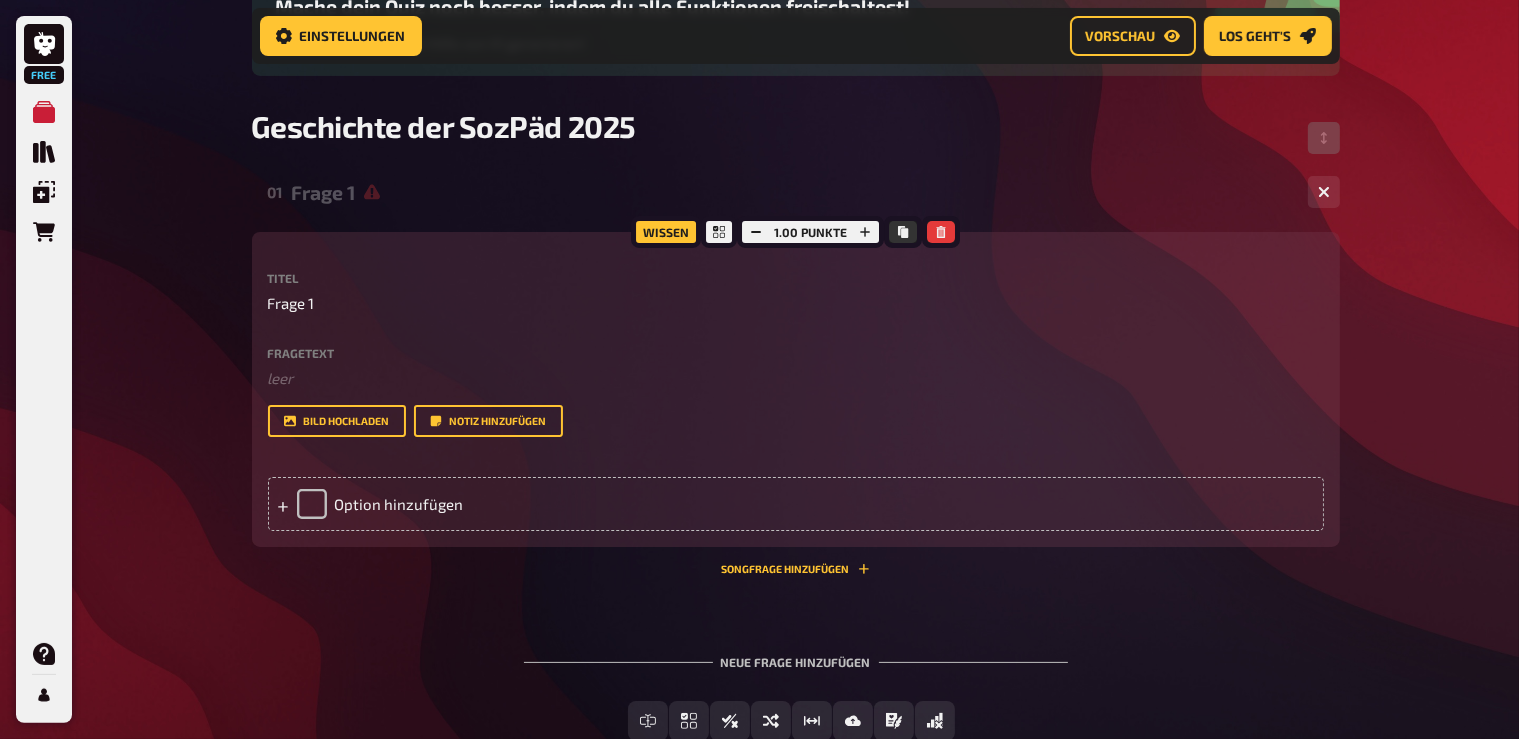 click on "01 Frage 1 0 Wissen 1.00 Punkte Titel Frage 1 Fragetext ﻿ leer Hier hinziehen für Dateiupload Bild hochladen   Notiz hinzufügen Option hinzufügen Songfrage hinzufügen
To pick up a draggable item, press the space bar.
While dragging, use the arrow keys to move the item.
Press space again to drop the item in its new position, or press escape to cancel.
Neue Frage hinzufügen   Freitext Eingabe Einfachauswahl Wahr / Falsch Sortierfrage Schätzfrage Bild-Antwort Prosa (Langtext) Offline Frage Mit KI erstellen Selbst schreiben" at bounding box center [796, 470] 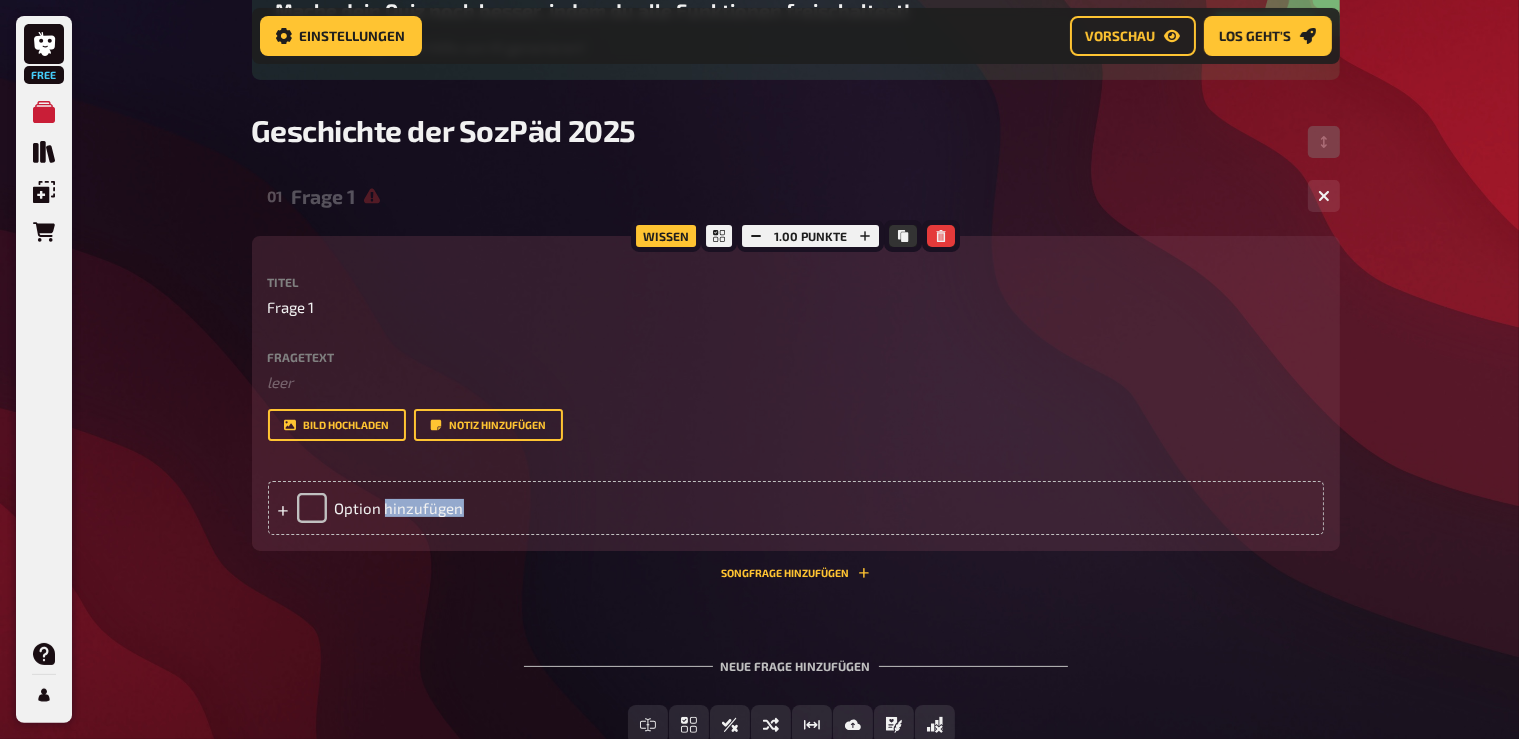 click on "Wissen 1.00 Punkte Titel Frage 1 Fragetext ﻿ leer Hier hinziehen für Dateiupload Bild hochladen   Notiz hinzufügen Option hinzufügen Songfrage hinzufügen" at bounding box center [796, 407] 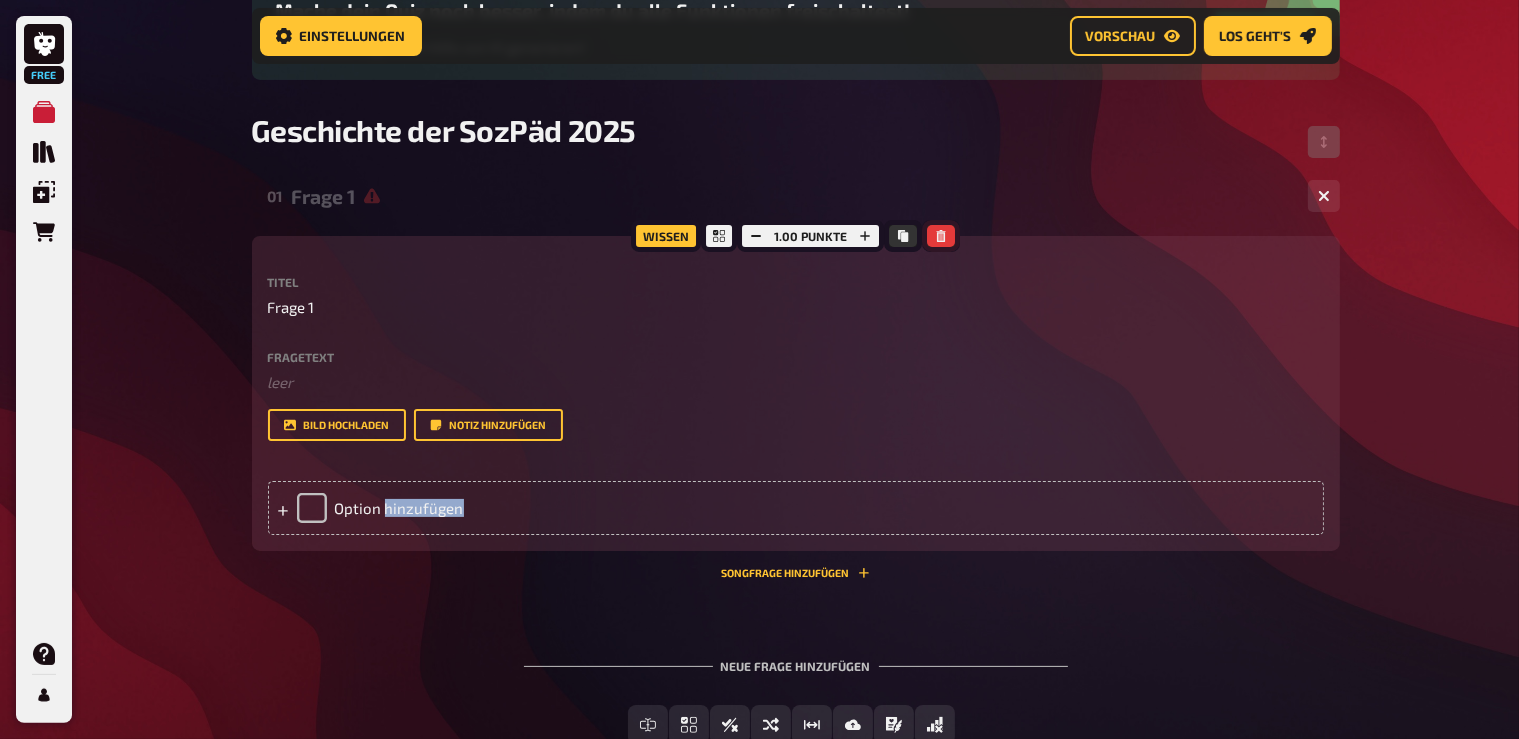 click at bounding box center [941, 236] 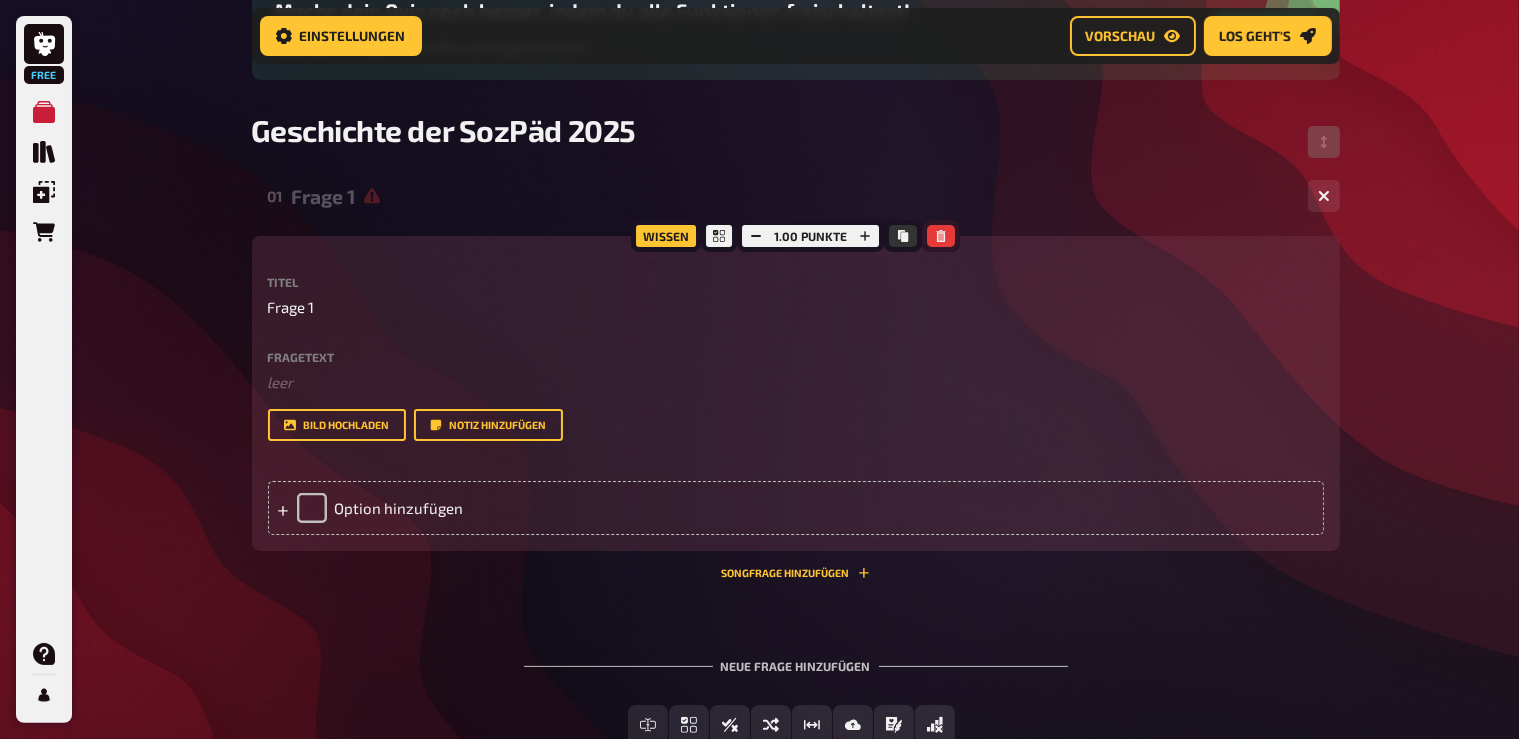 scroll, scrollTop: 0, scrollLeft: 0, axis: both 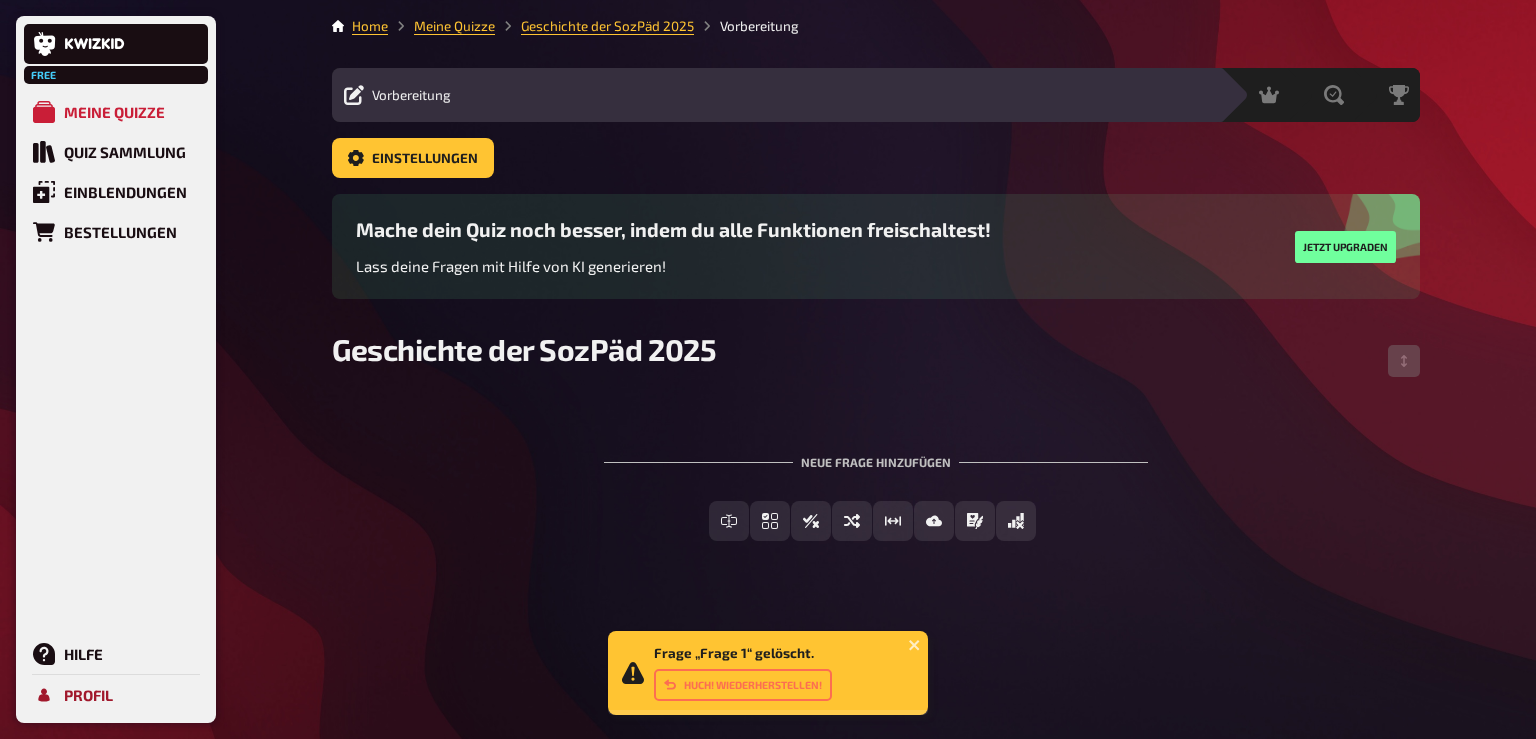 click on "Profil" at bounding box center (88, 695) 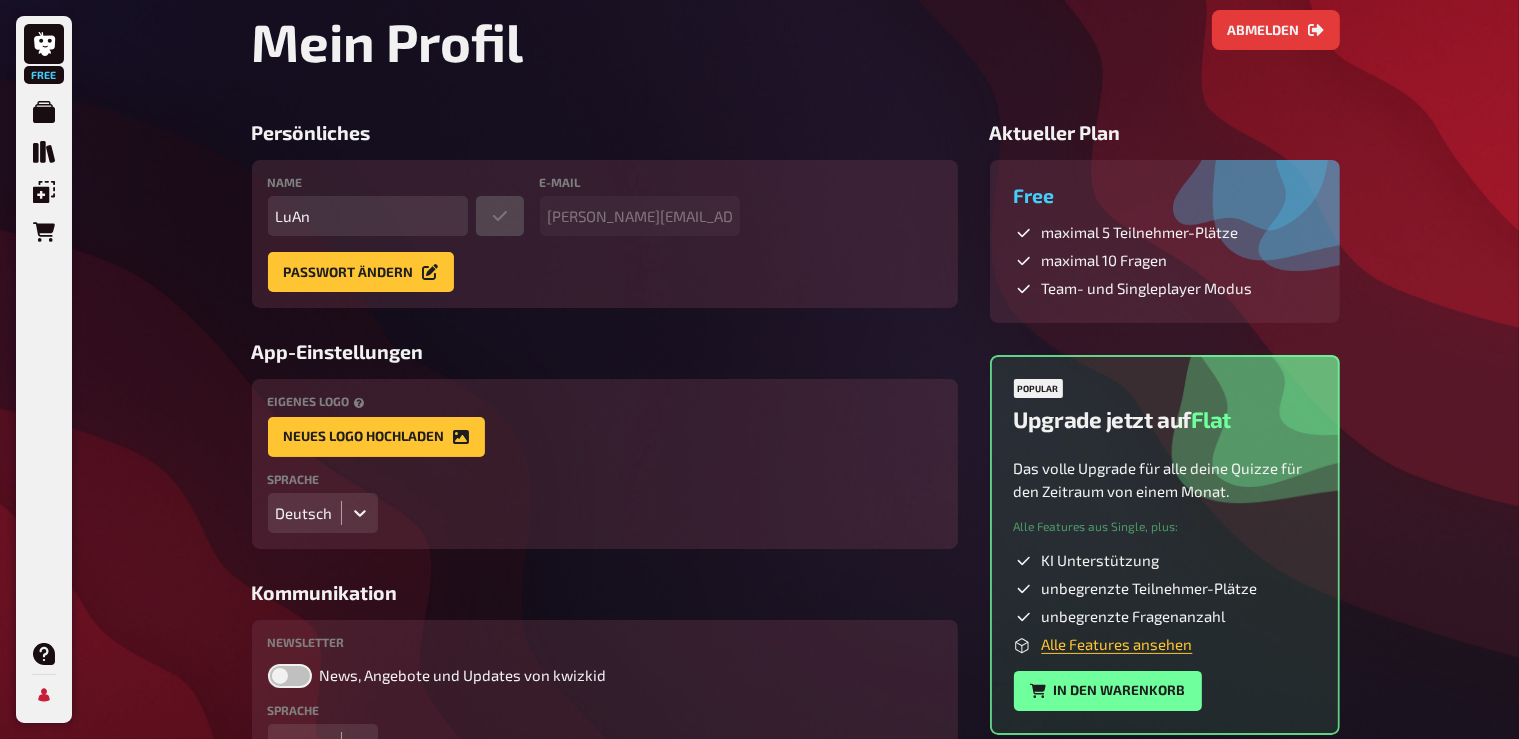 scroll, scrollTop: 0, scrollLeft: 0, axis: both 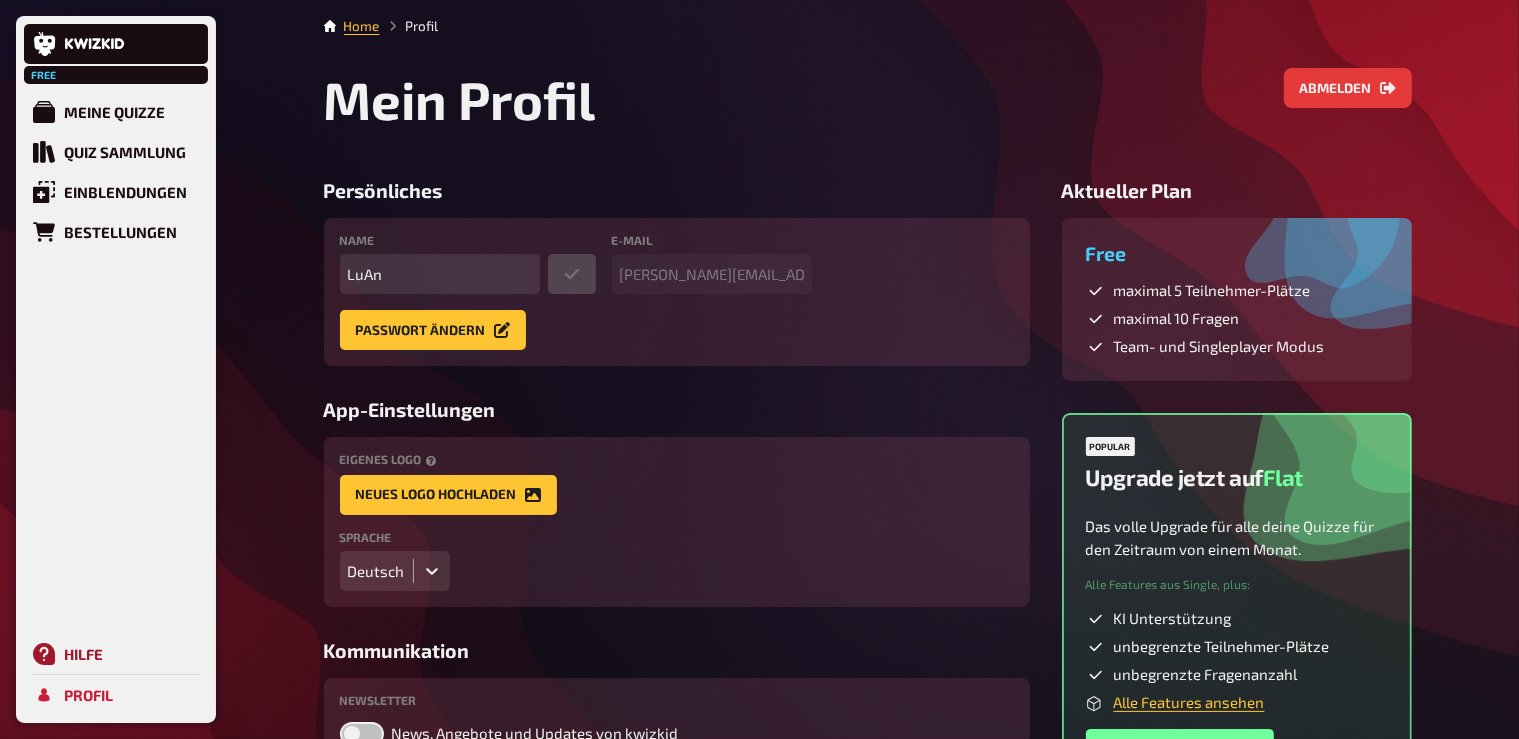 click on "Hilfe" at bounding box center [116, 654] 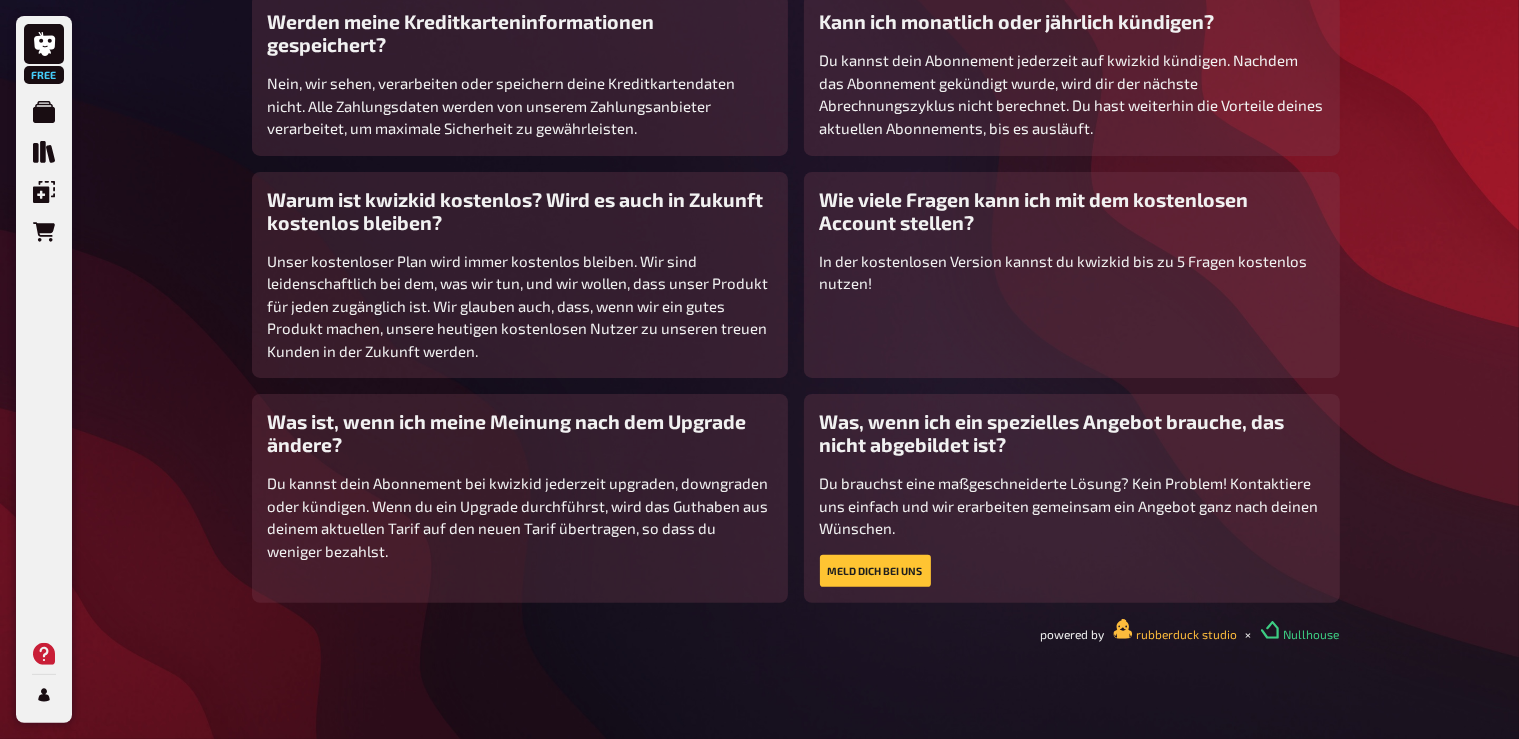 click on "Free Meine Quizze Quiz Sammlung Einblendungen Bestellungen Hilfe Profil Home Hilfe Hilfe Kommst du nicht weiter oder etwas stimmt nicht? Chatte mit uns Häufig gestellte Fragen Werden meine Kreditkarteninformationen gespeichert? Nein, wir sehen, verarbeiten oder speichern deine Kreditkartendaten nicht. Alle Zahlungsdaten werden von unserem Zahlungsanbieter verarbeitet, um maximale Sicherheit zu gewährleisten. Kann ich monatlich oder jährlich kündigen? Du kannst dein Abonnement jederzeit auf kwizkid kündigen. Nachdem das Abonnement gekündigt wurde, wird dir der nächste Abrechnungszyklus nicht berechnet. Du hast weiterhin die Vorteile deines aktuellen Abonnements, bis es ausläuft. Warum ist kwizkid kostenlos? Wird es auch in Zukunft kostenlos bleiben? Wie viele Fragen kann ich mit dem kostenlosen Account stellen? In der kostenlosen Version kannst du kwizkid bis zu 5 Fragen kostenlos nutzen! Was ist, wenn ich meine Meinung nach dem Upgrade ändere? Meld dich bei uns powered by rubberduck studio ×" at bounding box center (759, 173) 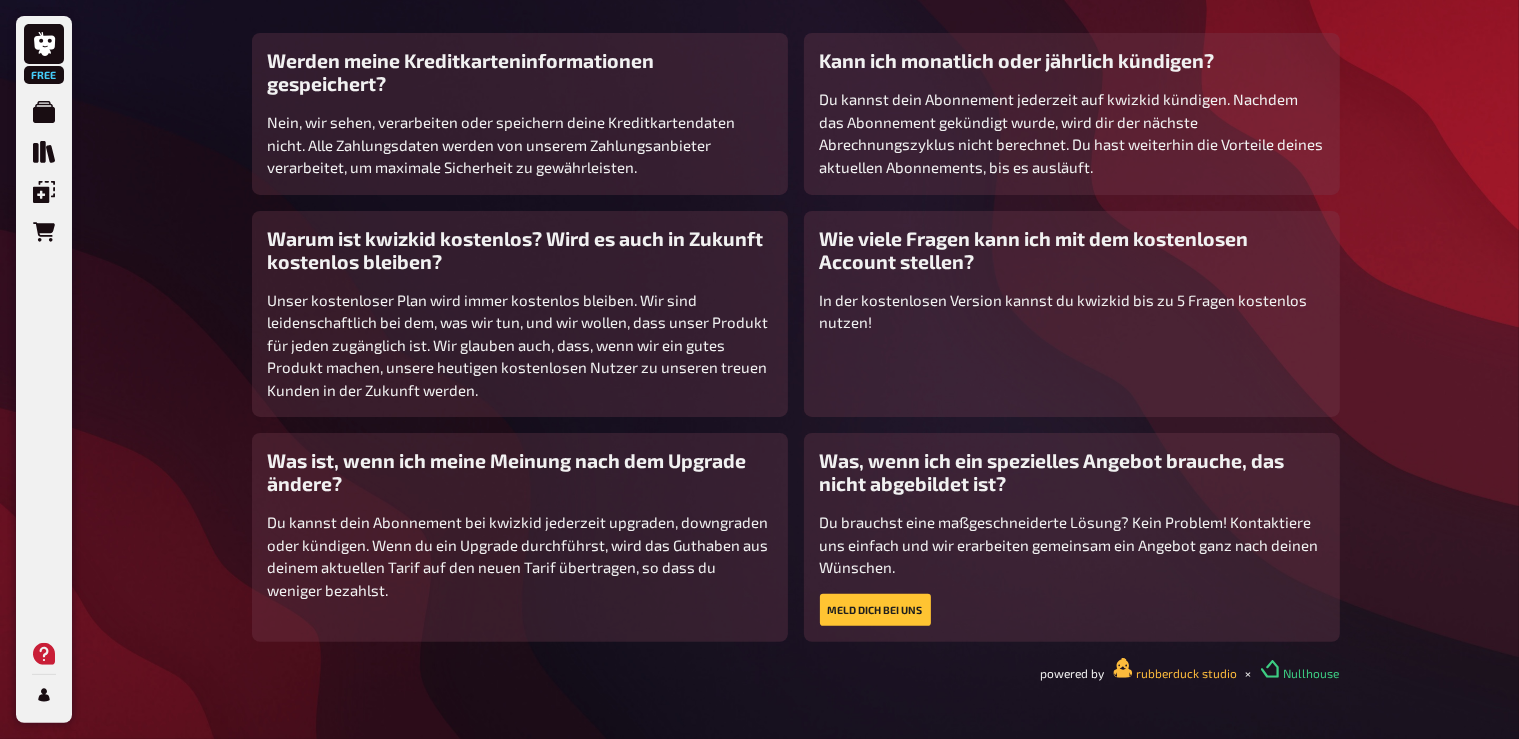 click on "Free Meine Quizze Quiz Sammlung Einblendungen Bestellungen Hilfe Profil Home Hilfe Hilfe Kommst du nicht weiter oder etwas stimmt nicht? Chatte mit uns Häufig gestellte Fragen Werden meine Kreditkarteninformationen gespeichert? Nein, wir sehen, verarbeiten oder speichern deine Kreditkartendaten nicht. Alle Zahlungsdaten werden von unserem Zahlungsanbieter verarbeitet, um maximale Sicherheit zu gewährleisten. Kann ich monatlich oder jährlich kündigen? Du kannst dein Abonnement jederzeit auf kwizkid kündigen. Nachdem das Abonnement gekündigt wurde, wird dir der nächste Abrechnungszyklus nicht berechnet. Du hast weiterhin die Vorteile deines aktuellen Abonnements, bis es ausläuft. Warum ist kwizkid kostenlos? Wird es auch in Zukunft kostenlos bleiben? Wie viele Fragen kann ich mit dem kostenlosen Account stellen? In der kostenlosen Version kannst du kwizkid bis zu 5 Fragen kostenlos nutzen! Was ist, wenn ich meine Meinung nach dem Upgrade ändere? Meld dich bei uns powered by rubberduck studio ×" at bounding box center (759, 212) 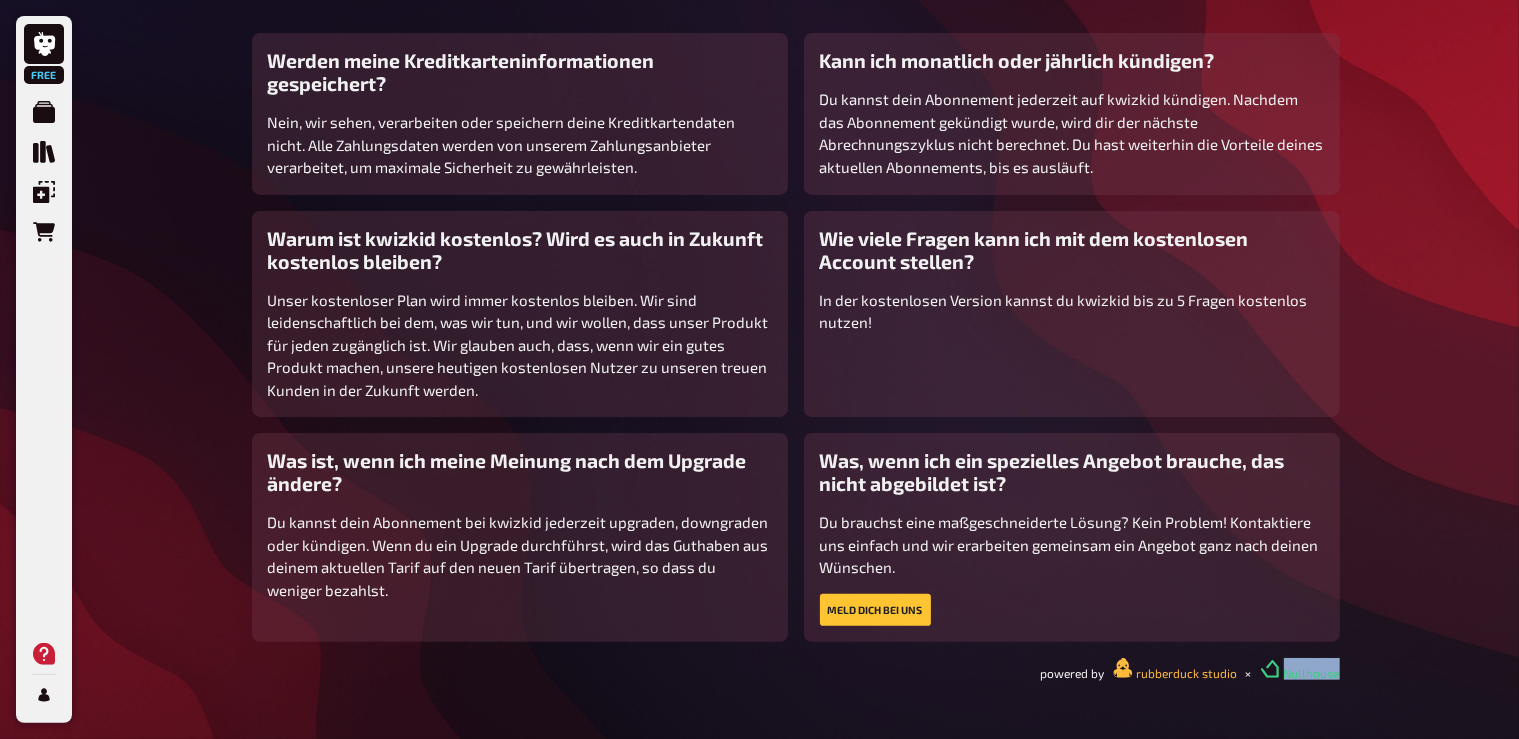 click on "Free Meine Quizze Quiz Sammlung Einblendungen Bestellungen Hilfe Profil Home Hilfe Hilfe Kommst du nicht weiter oder etwas stimmt nicht? Chatte mit uns Häufig gestellte Fragen Werden meine Kreditkarteninformationen gespeichert? Nein, wir sehen, verarbeiten oder speichern deine Kreditkartendaten nicht. Alle Zahlungsdaten werden von unserem Zahlungsanbieter verarbeitet, um maximale Sicherheit zu gewährleisten. Kann ich monatlich oder jährlich kündigen? Du kannst dein Abonnement jederzeit auf kwizkid kündigen. Nachdem das Abonnement gekündigt wurde, wird dir der nächste Abrechnungszyklus nicht berechnet. Du hast weiterhin die Vorteile deines aktuellen Abonnements, bis es ausläuft. Warum ist kwizkid kostenlos? Wird es auch in Zukunft kostenlos bleiben? Wie viele Fragen kann ich mit dem kostenlosen Account stellen? In der kostenlosen Version kannst du kwizkid bis zu 5 Fragen kostenlos nutzen! Was ist, wenn ich meine Meinung nach dem Upgrade ändere? Meld dich bei uns powered by rubberduck studio ×" at bounding box center (759, 212) 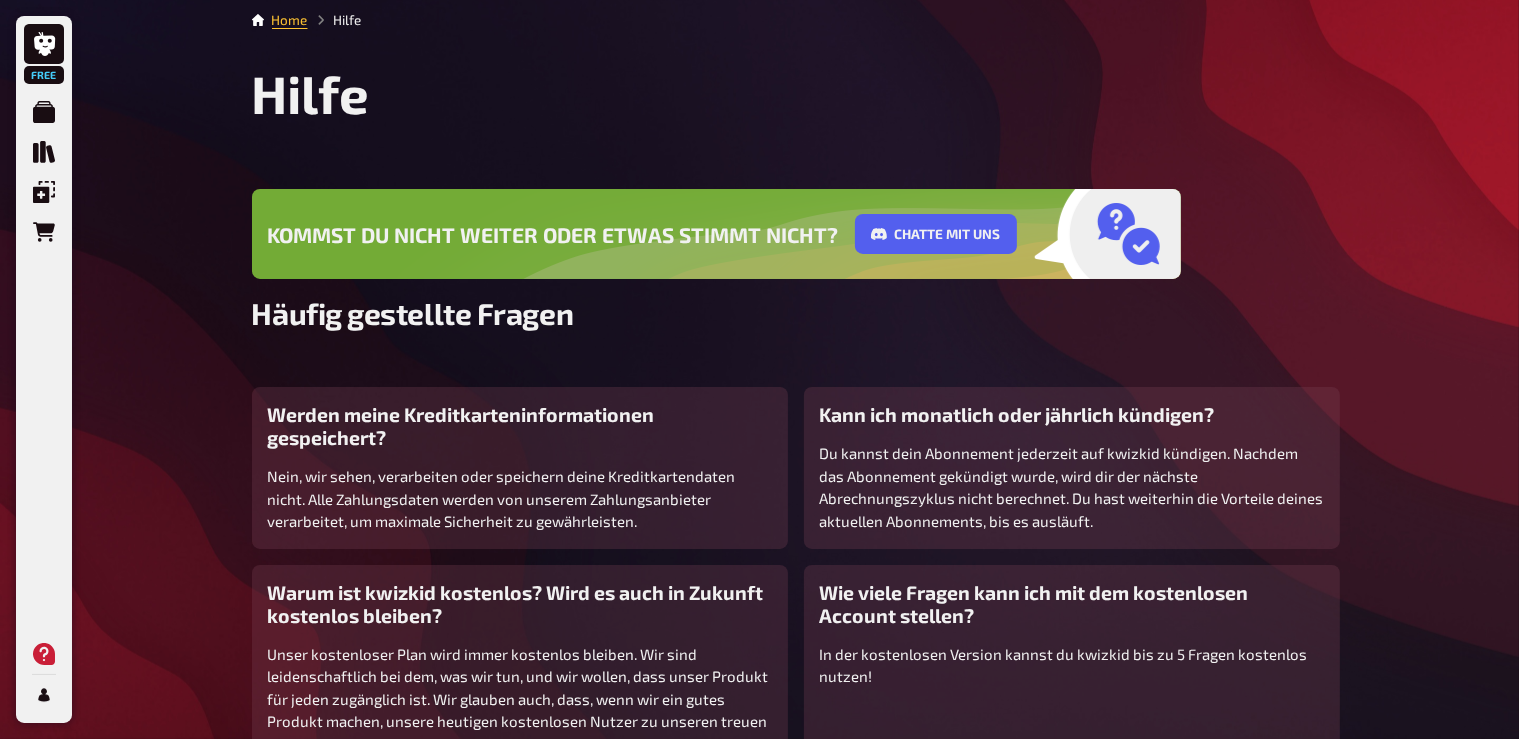 scroll, scrollTop: 0, scrollLeft: 0, axis: both 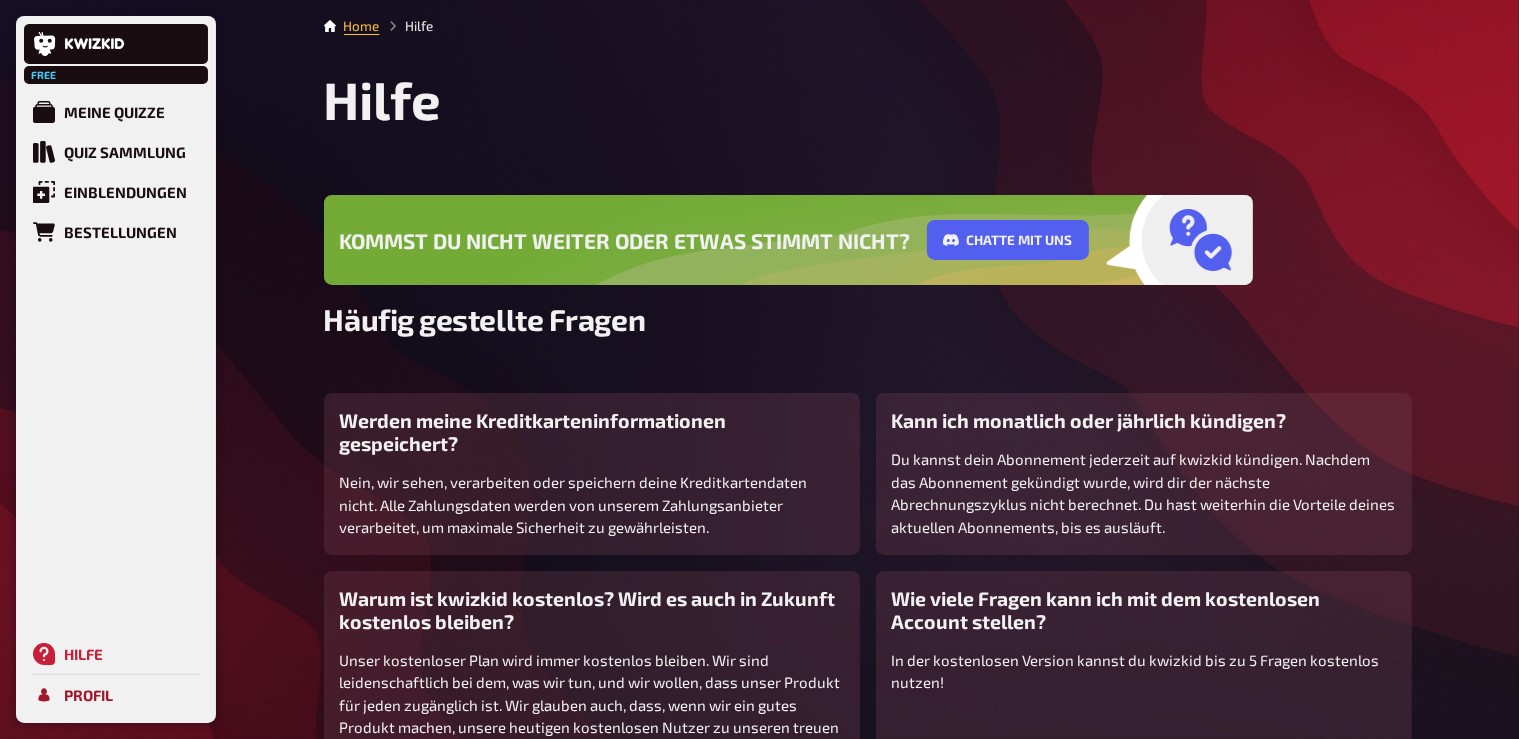 click on "Profil" at bounding box center [116, 695] 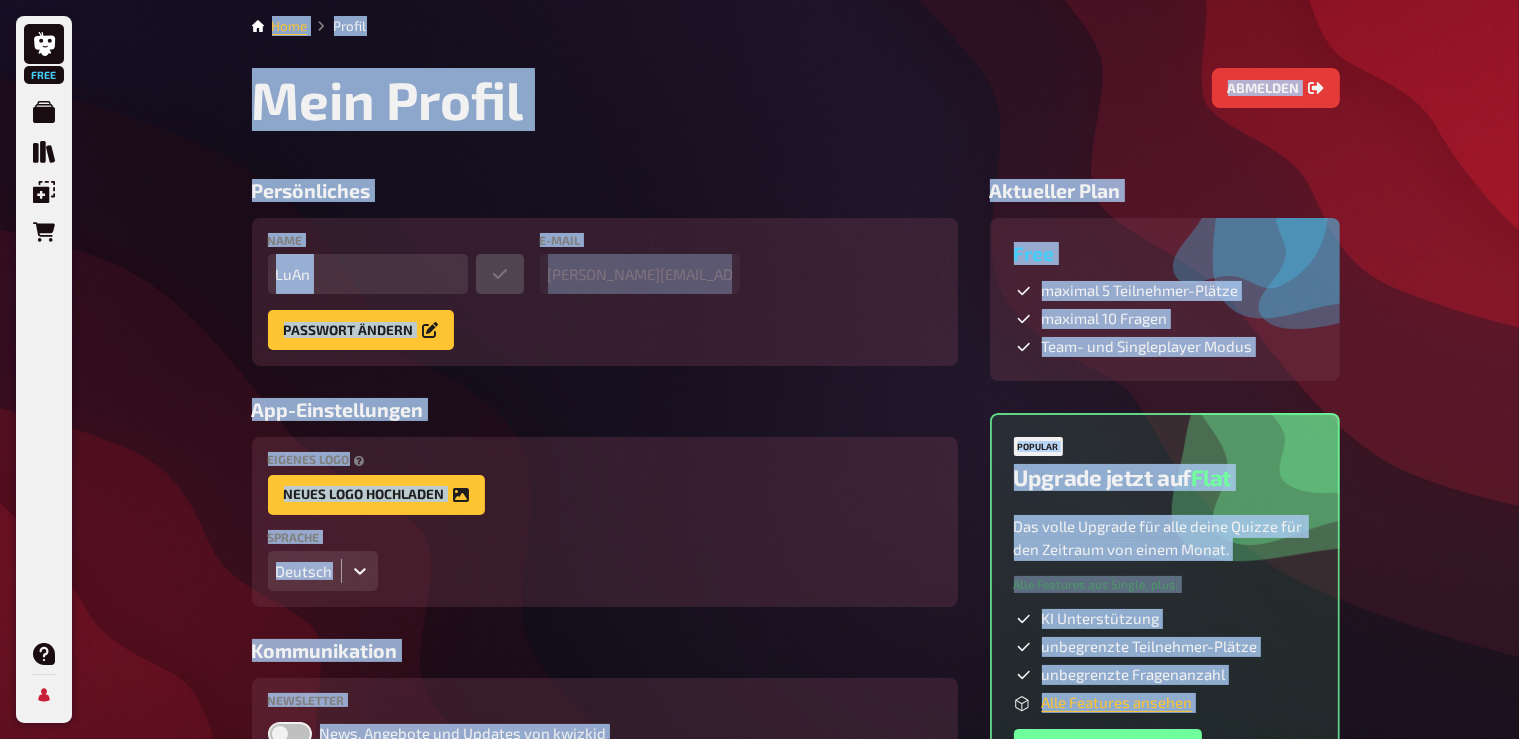 click on "App-Einstellungen Eigenes Logo Neues Logo hochladen Sprache Deutsch" at bounding box center [605, 502] 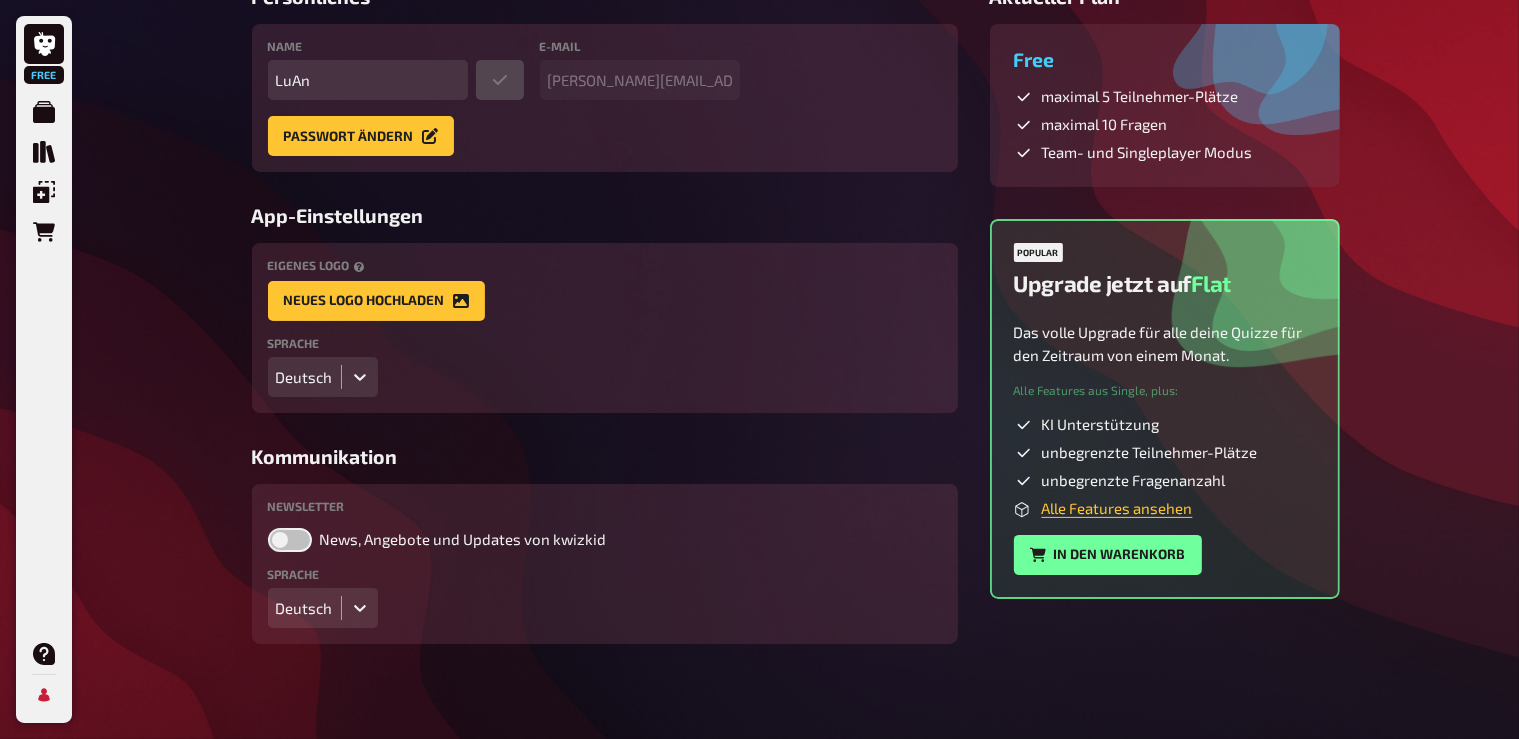 scroll, scrollTop: 0, scrollLeft: 0, axis: both 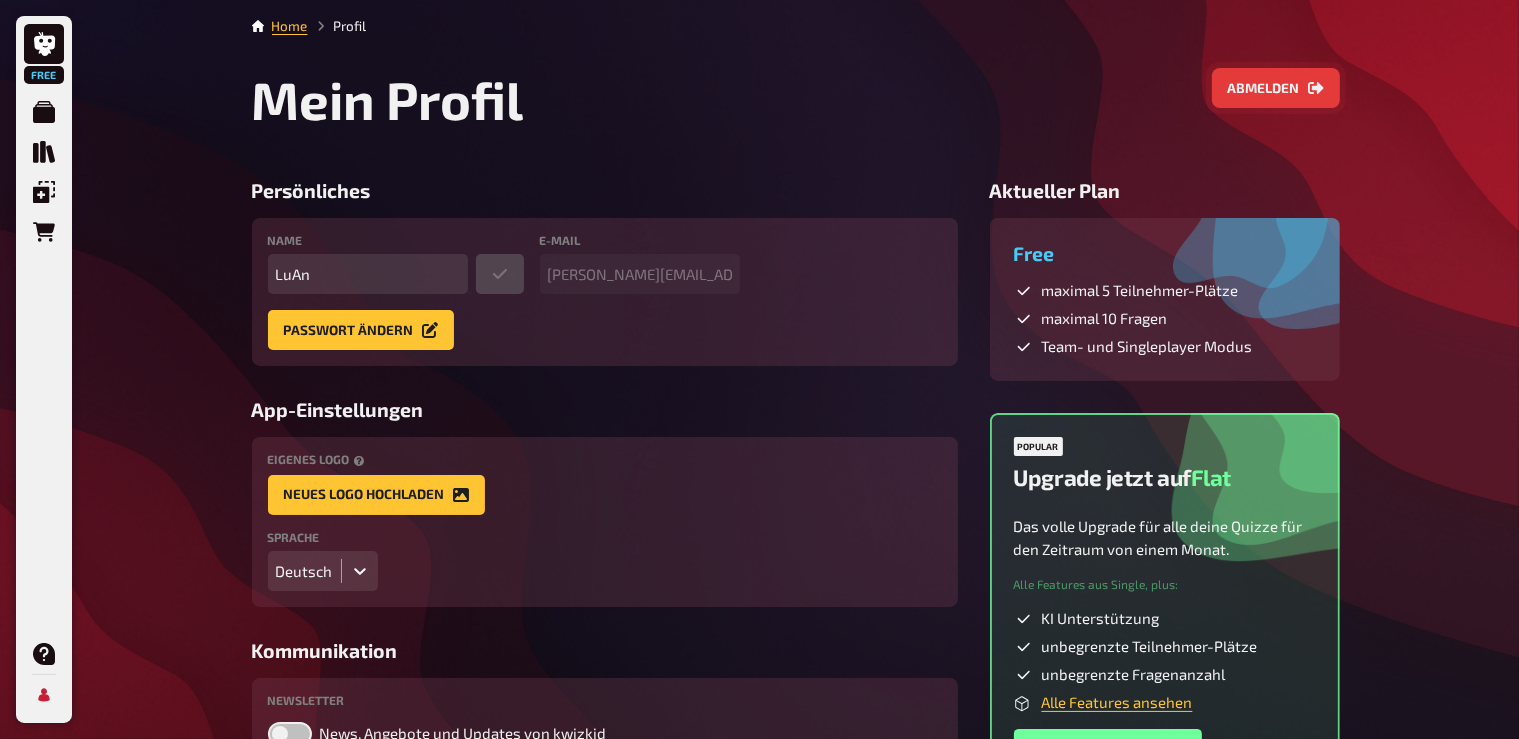 click on "Abmelden" at bounding box center [1276, 88] 